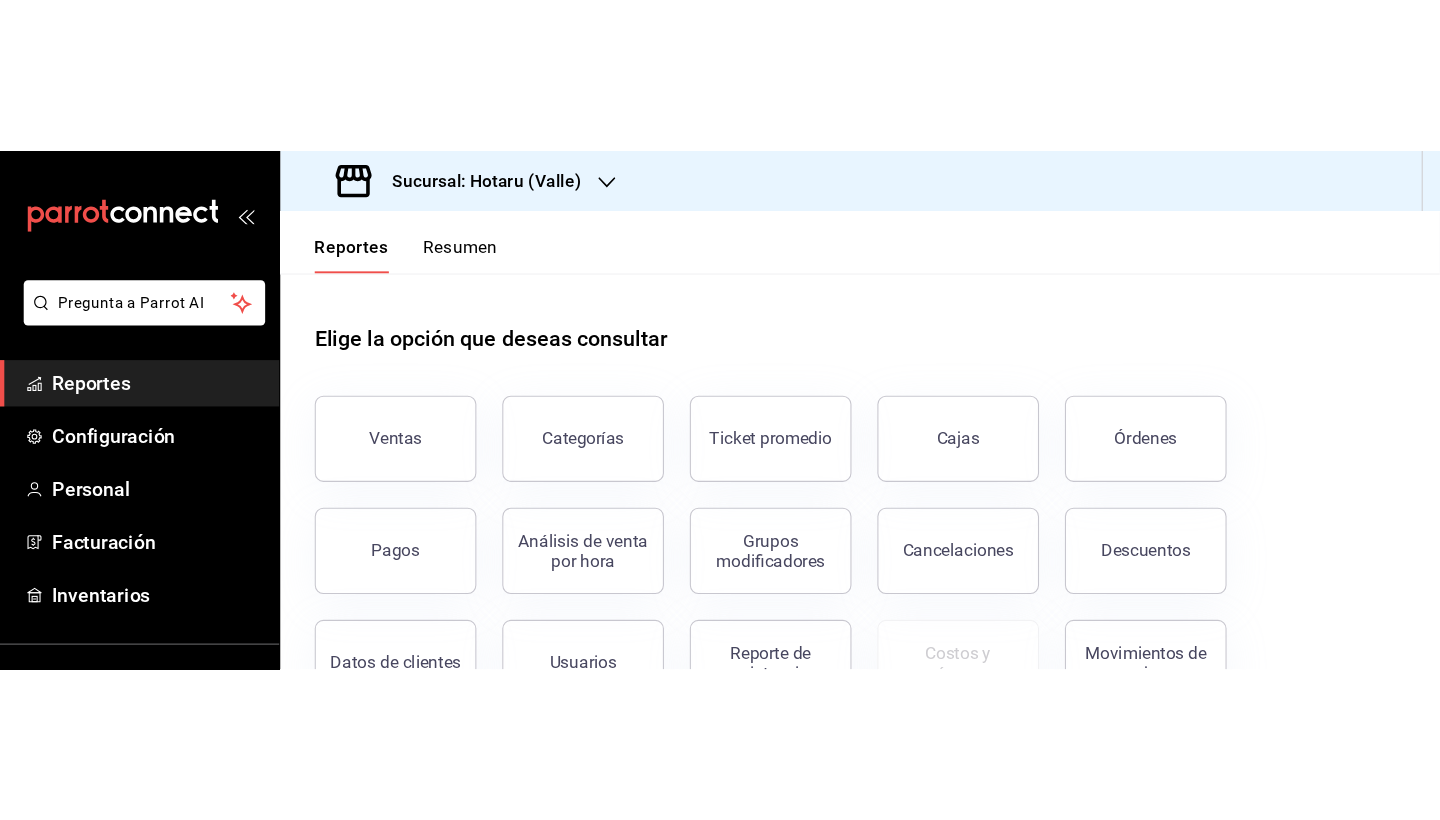 scroll, scrollTop: 0, scrollLeft: 0, axis: both 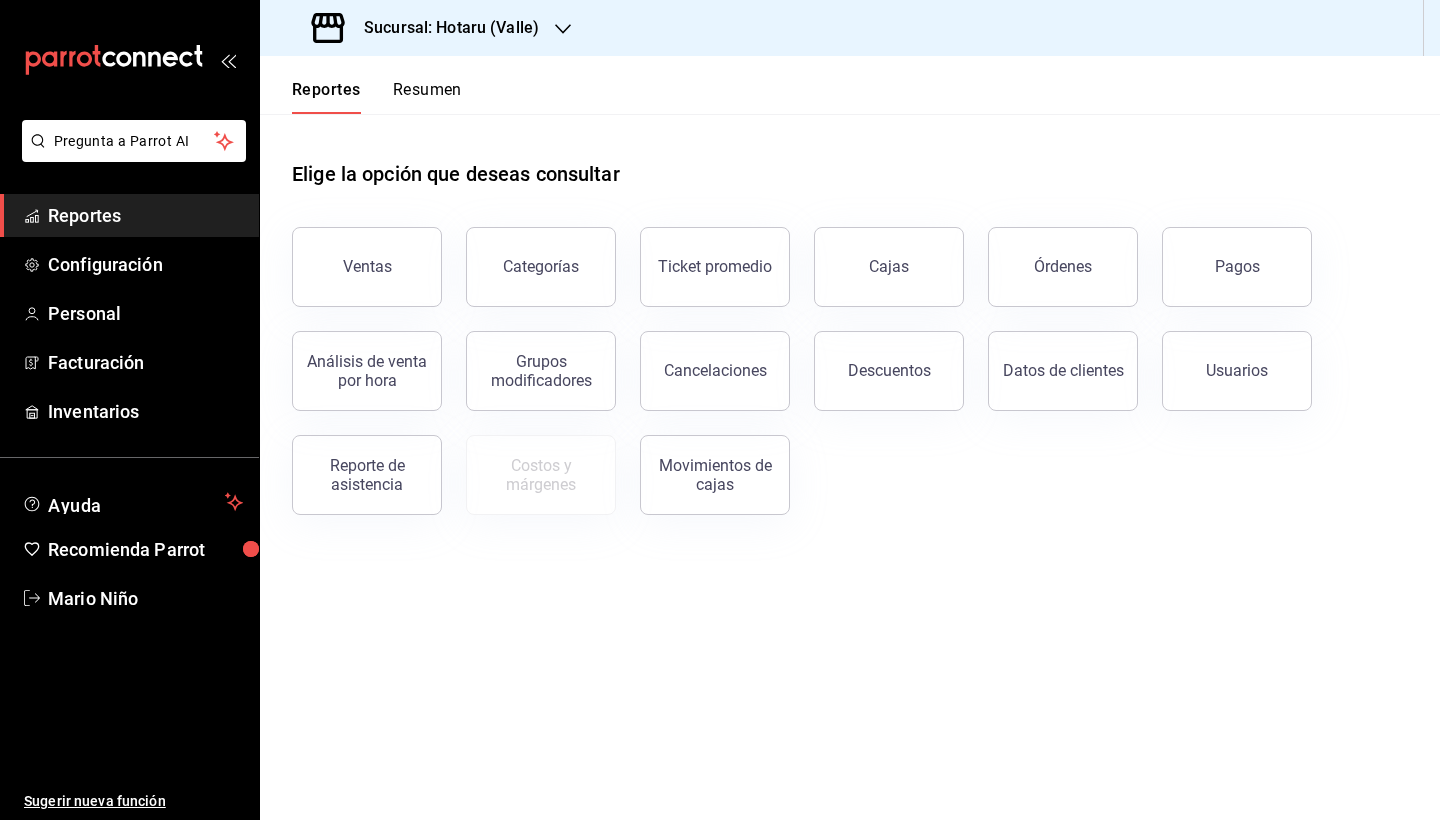 click at bounding box center [563, 28] 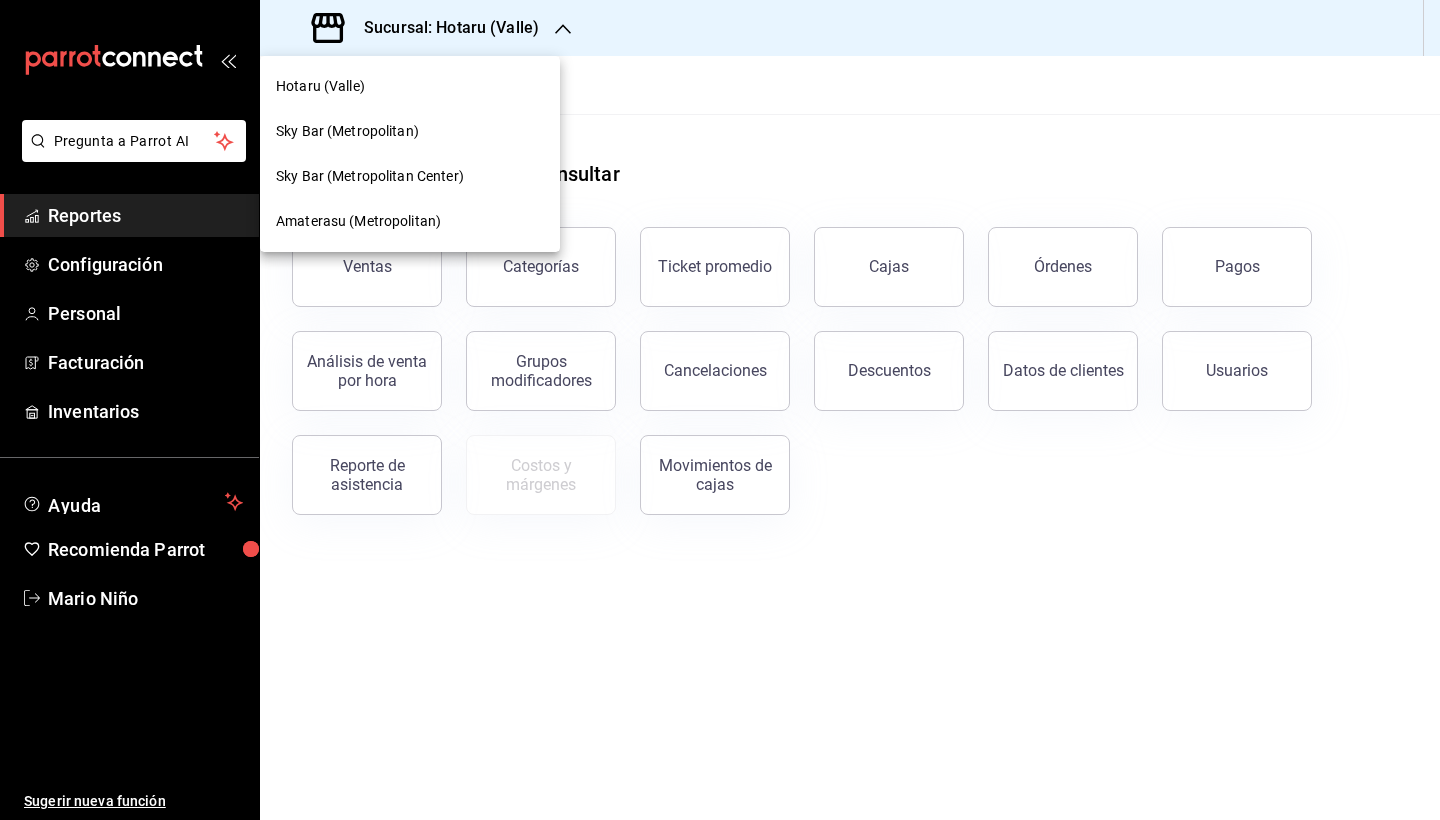 click on "Amaterasu (Metropolitan)" at bounding box center [358, 221] 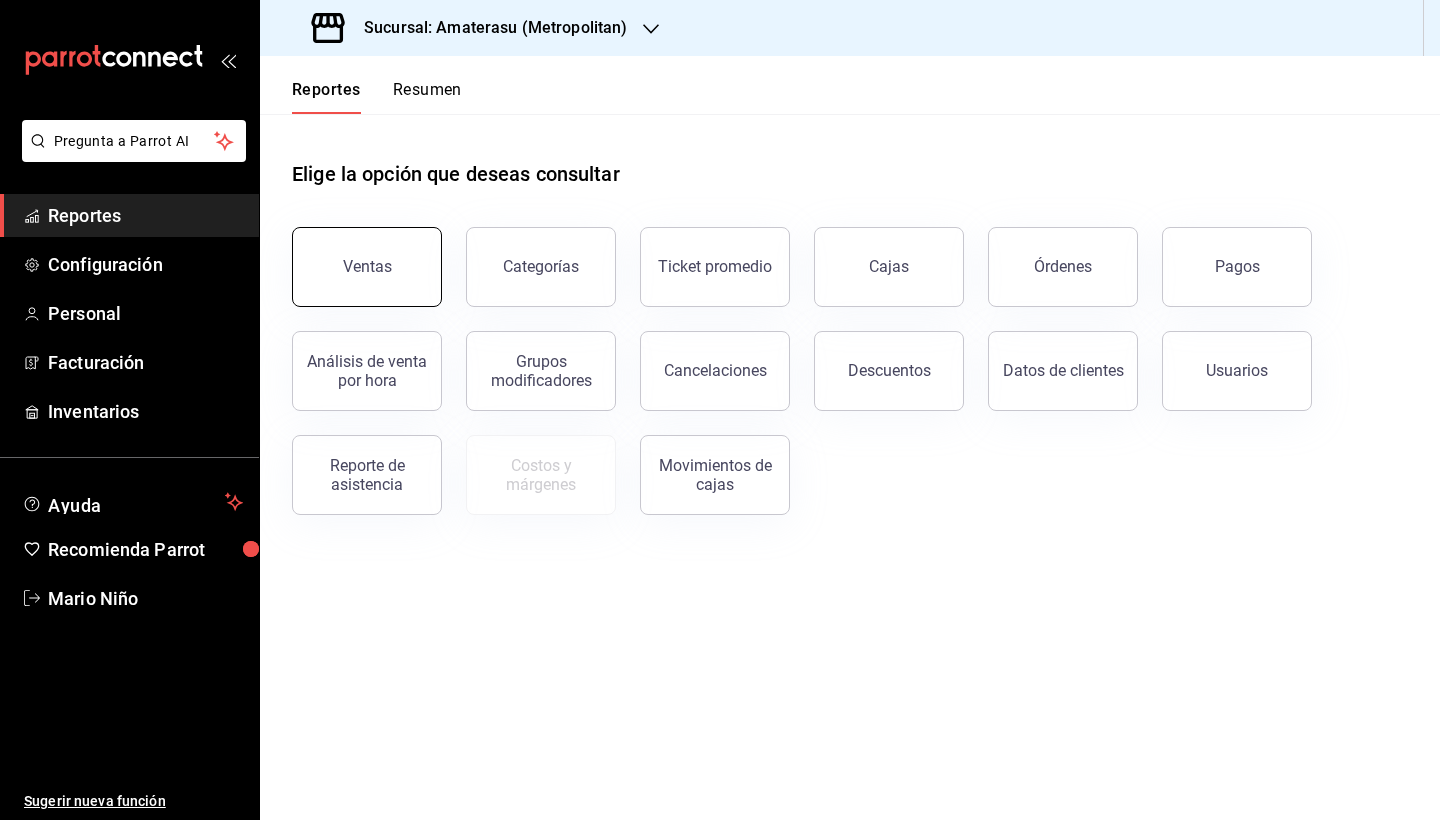 click on "Ventas" at bounding box center [367, 267] 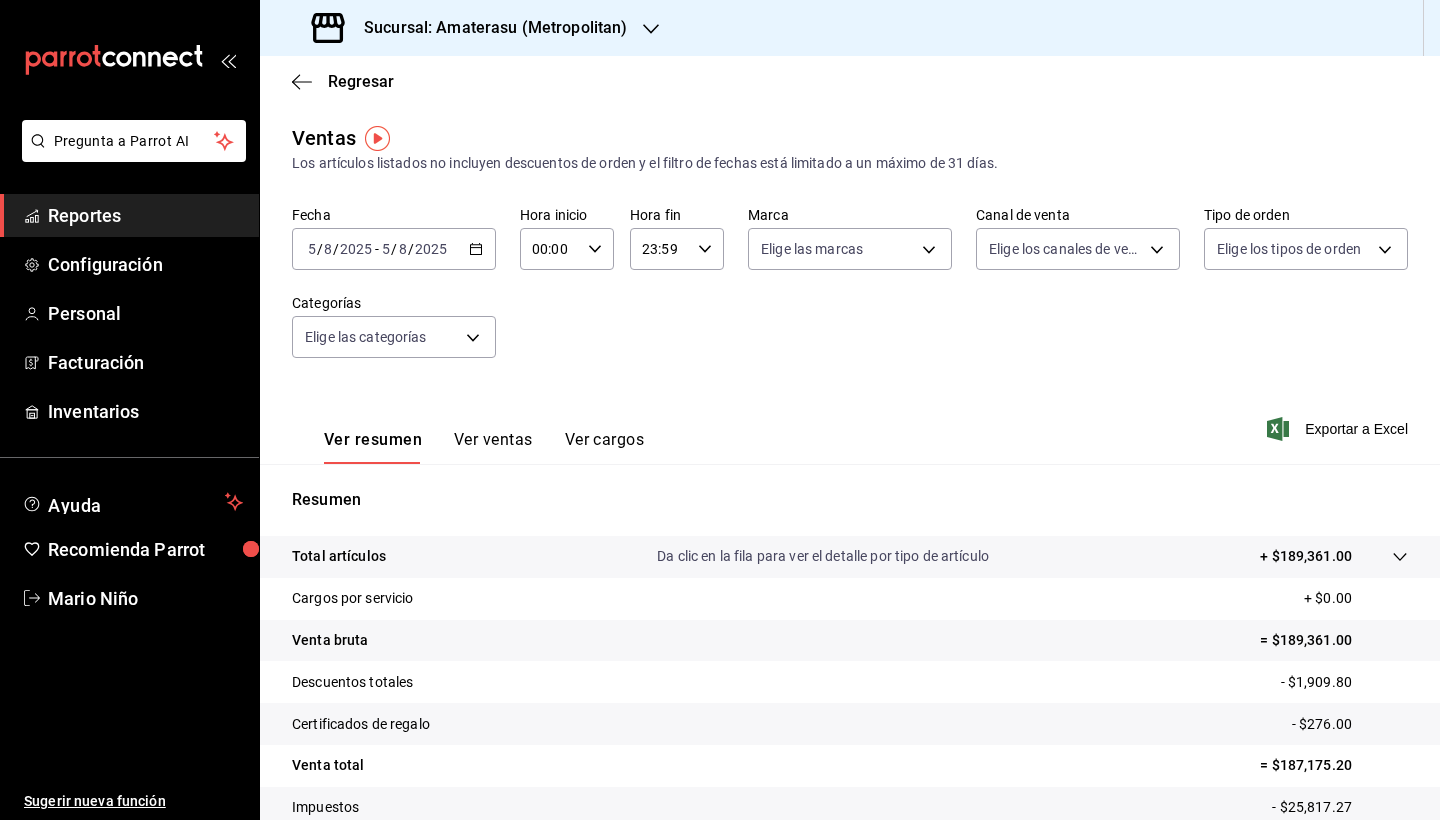 click on "2025-08-05 5 / 8 / 2025 - 2025-08-05 5 / 8 / 2025" at bounding box center (394, 249) 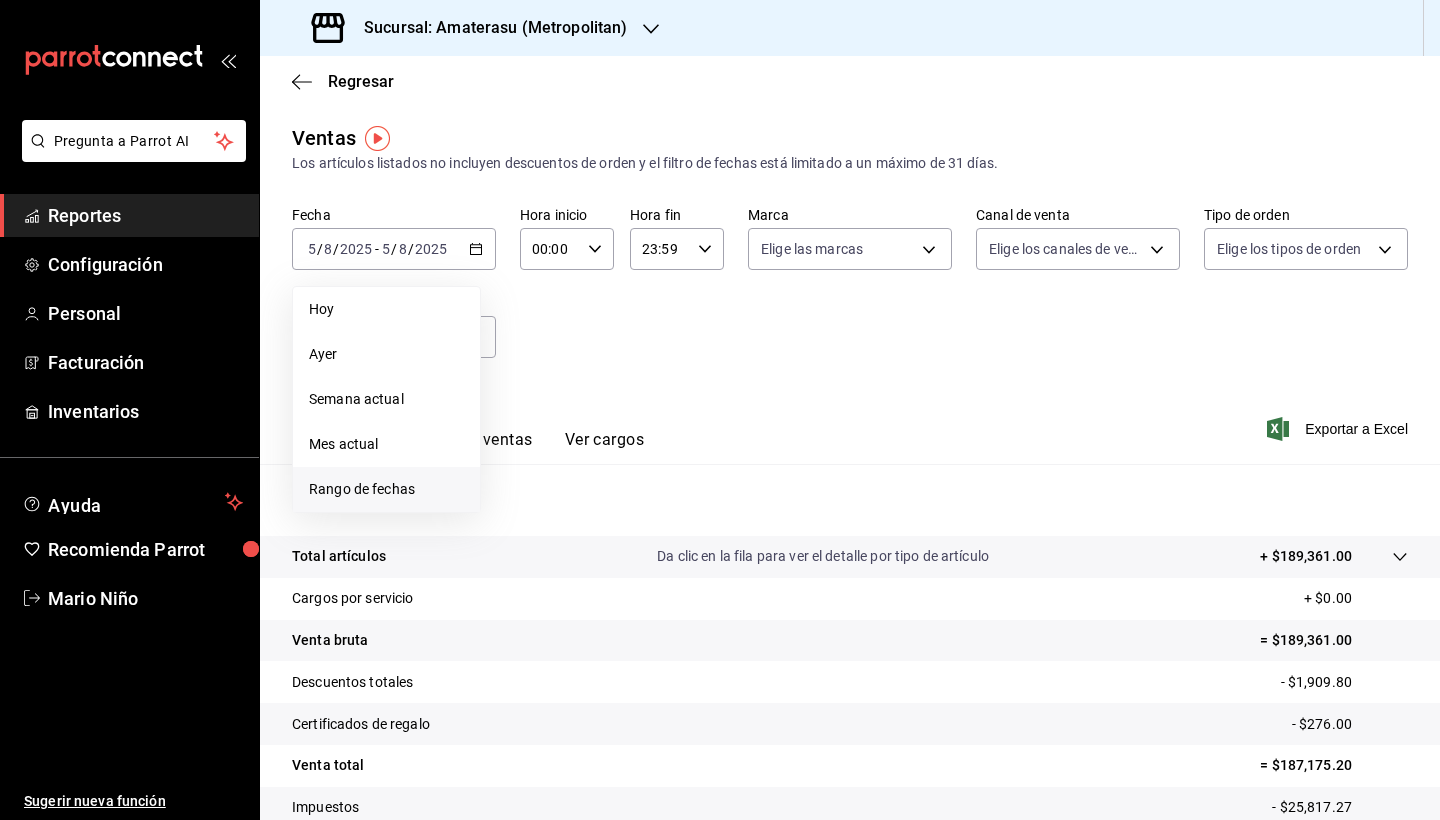 click on "Rango de fechas" at bounding box center [386, 489] 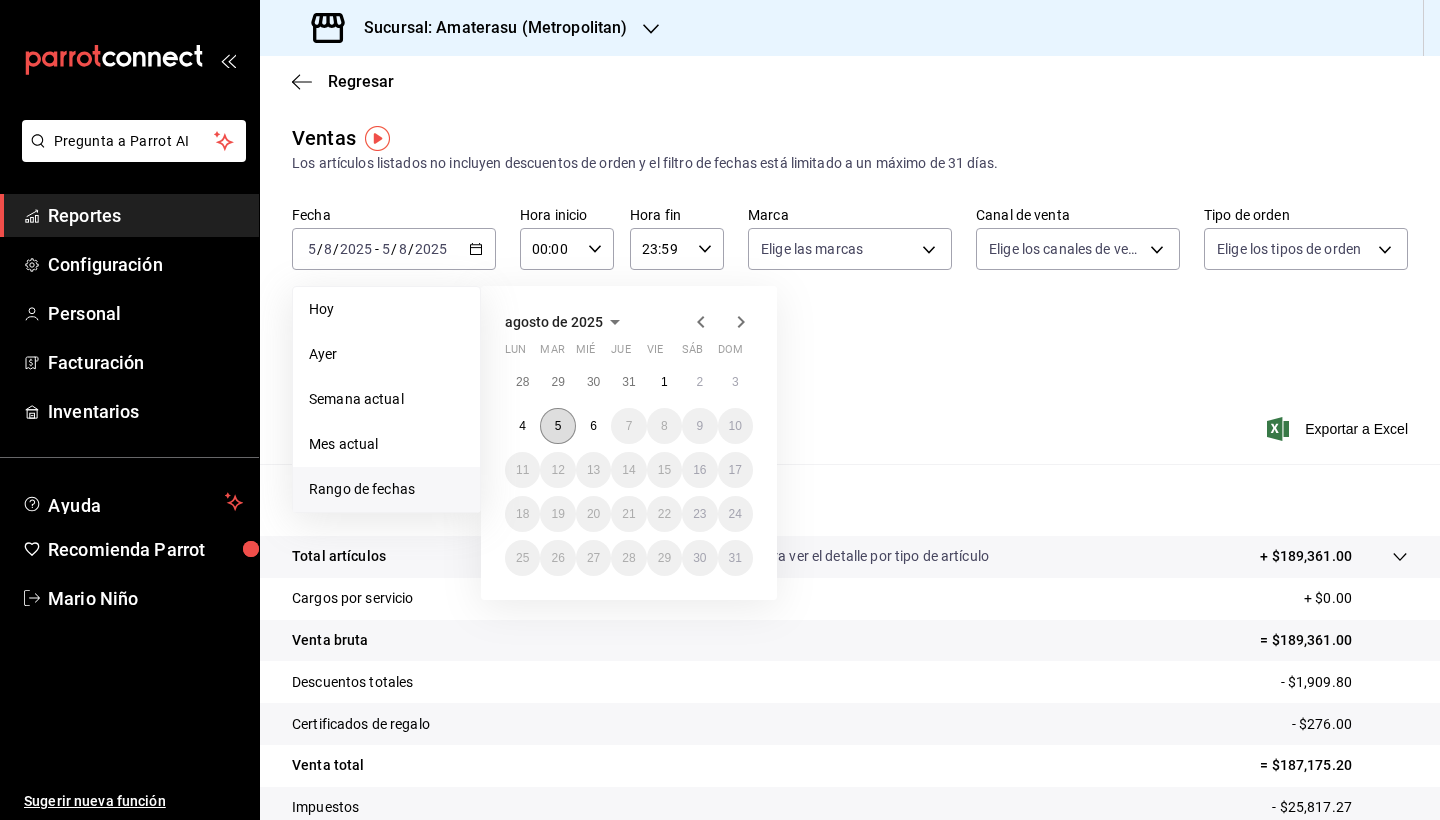 click on "5" at bounding box center (558, 426) 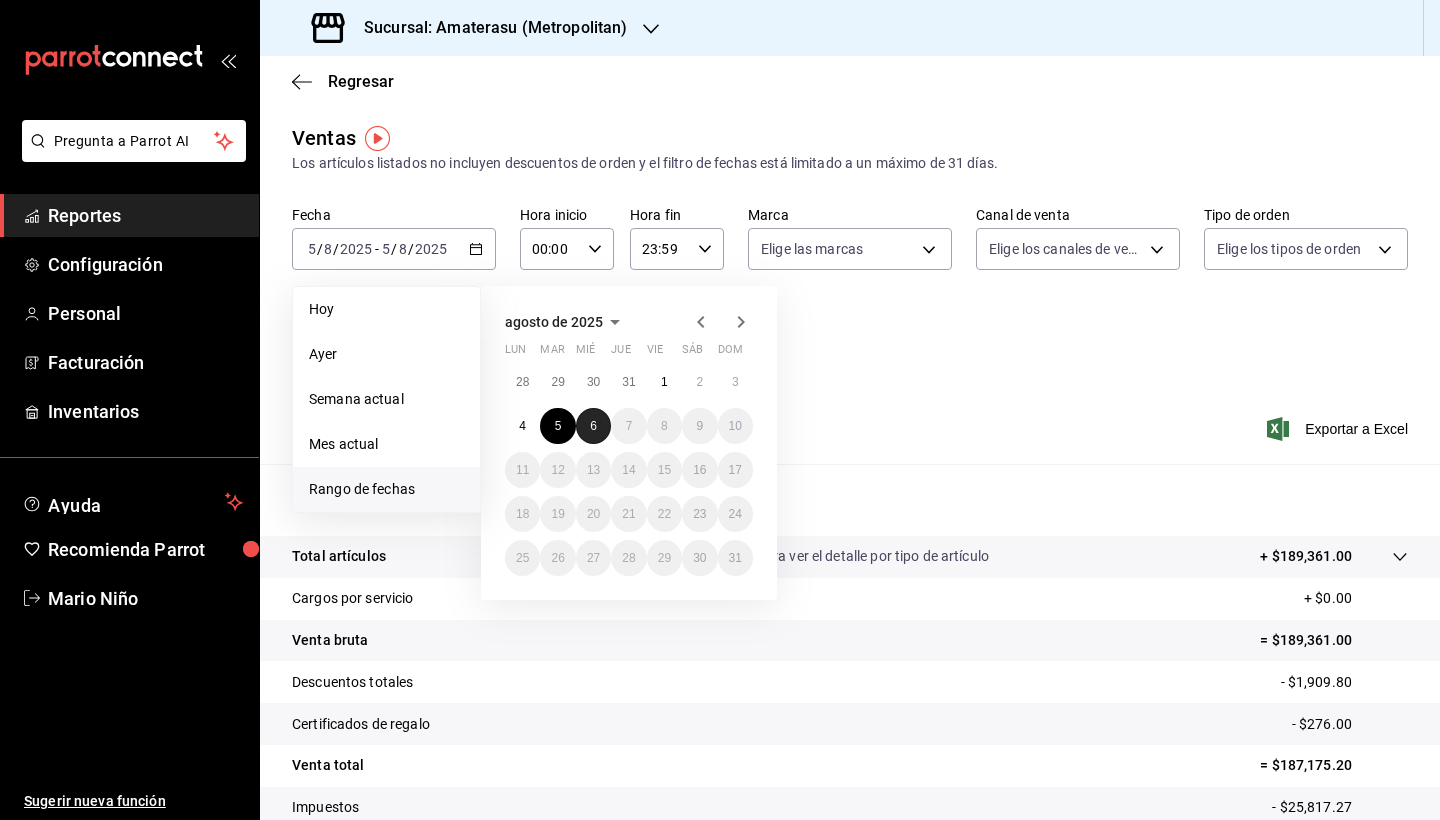 click on "6" at bounding box center (593, 426) 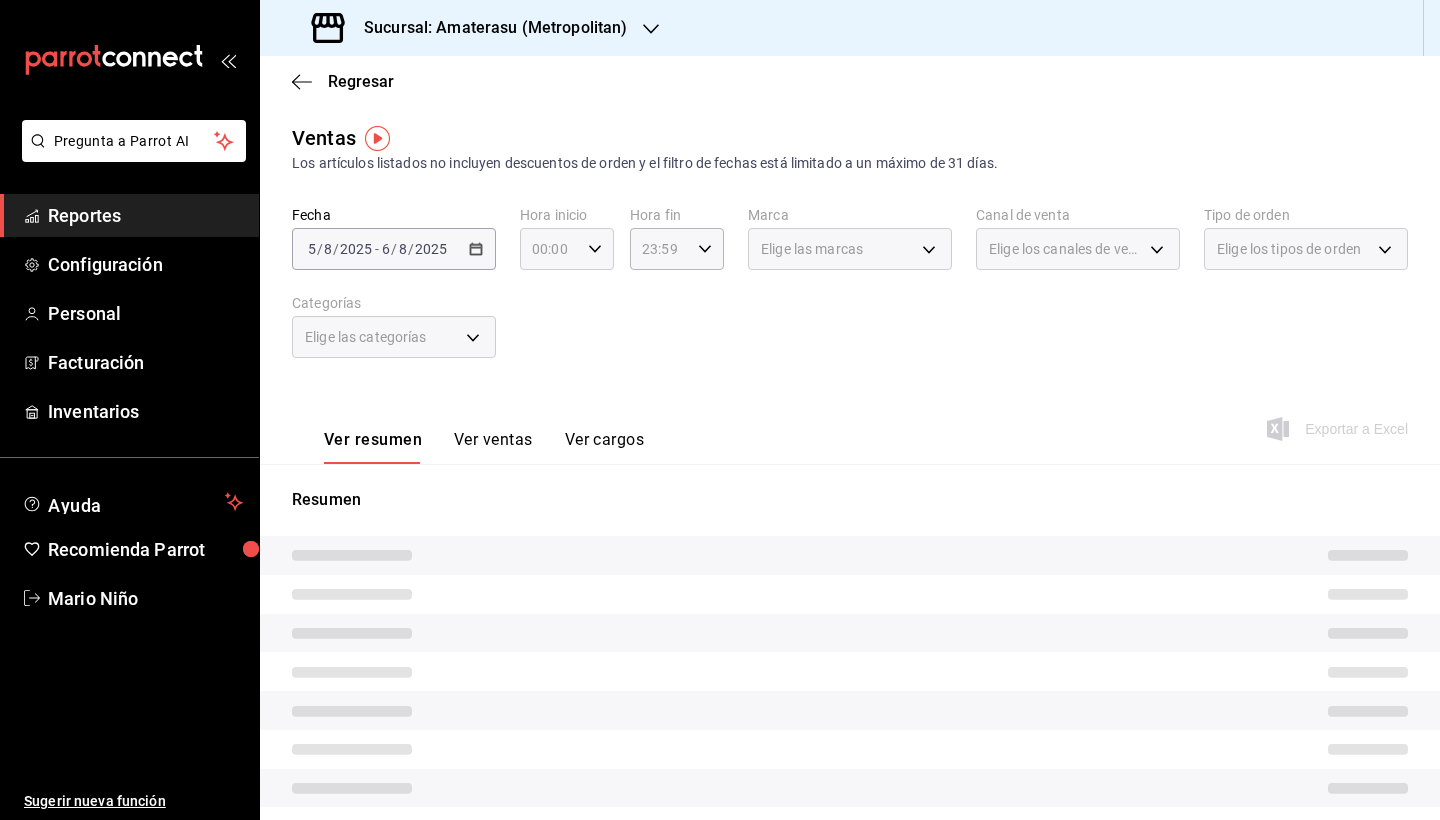 click on "00:00 Hora inicio" at bounding box center [567, 249] 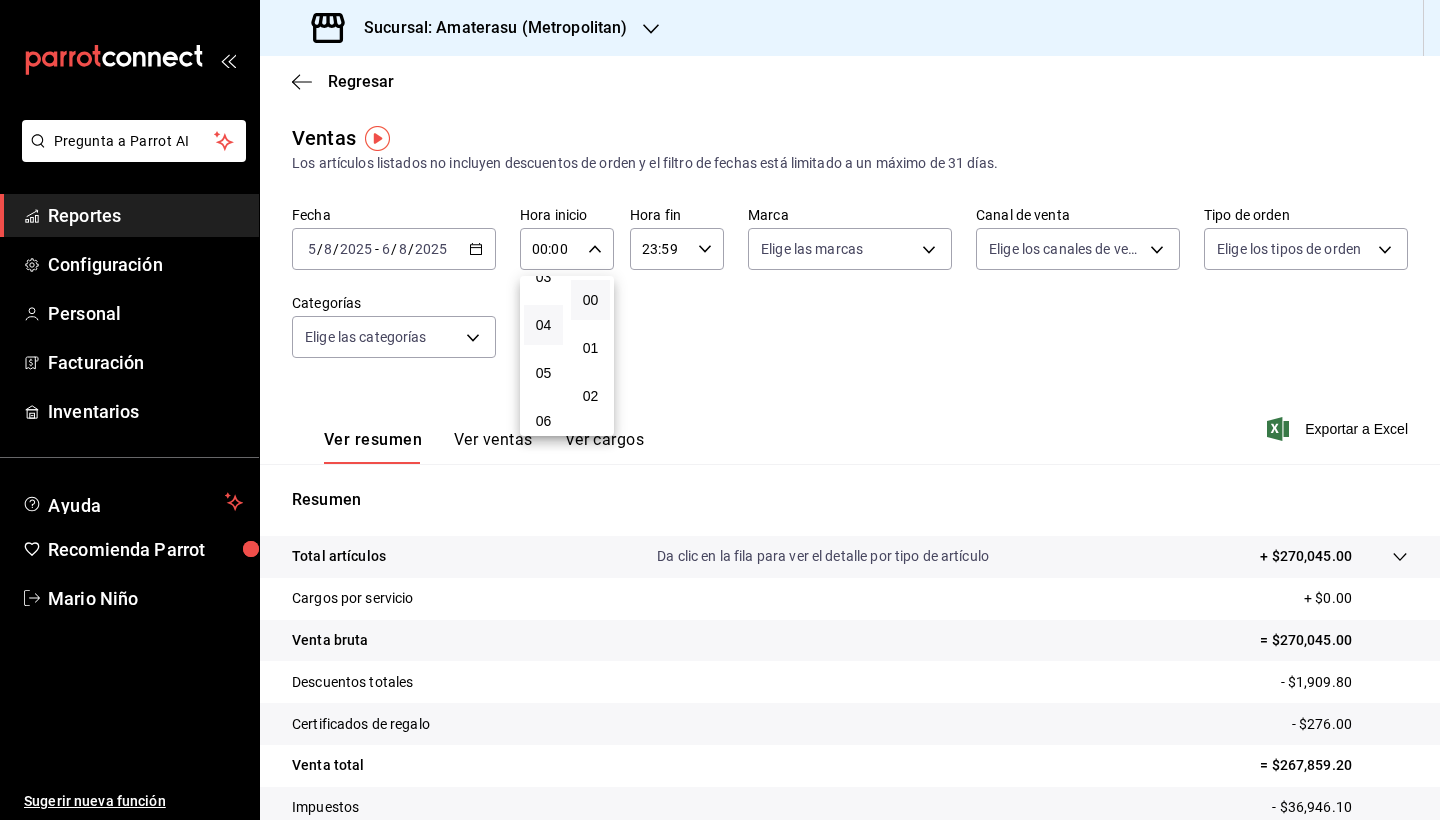 scroll, scrollTop: 166, scrollLeft: 0, axis: vertical 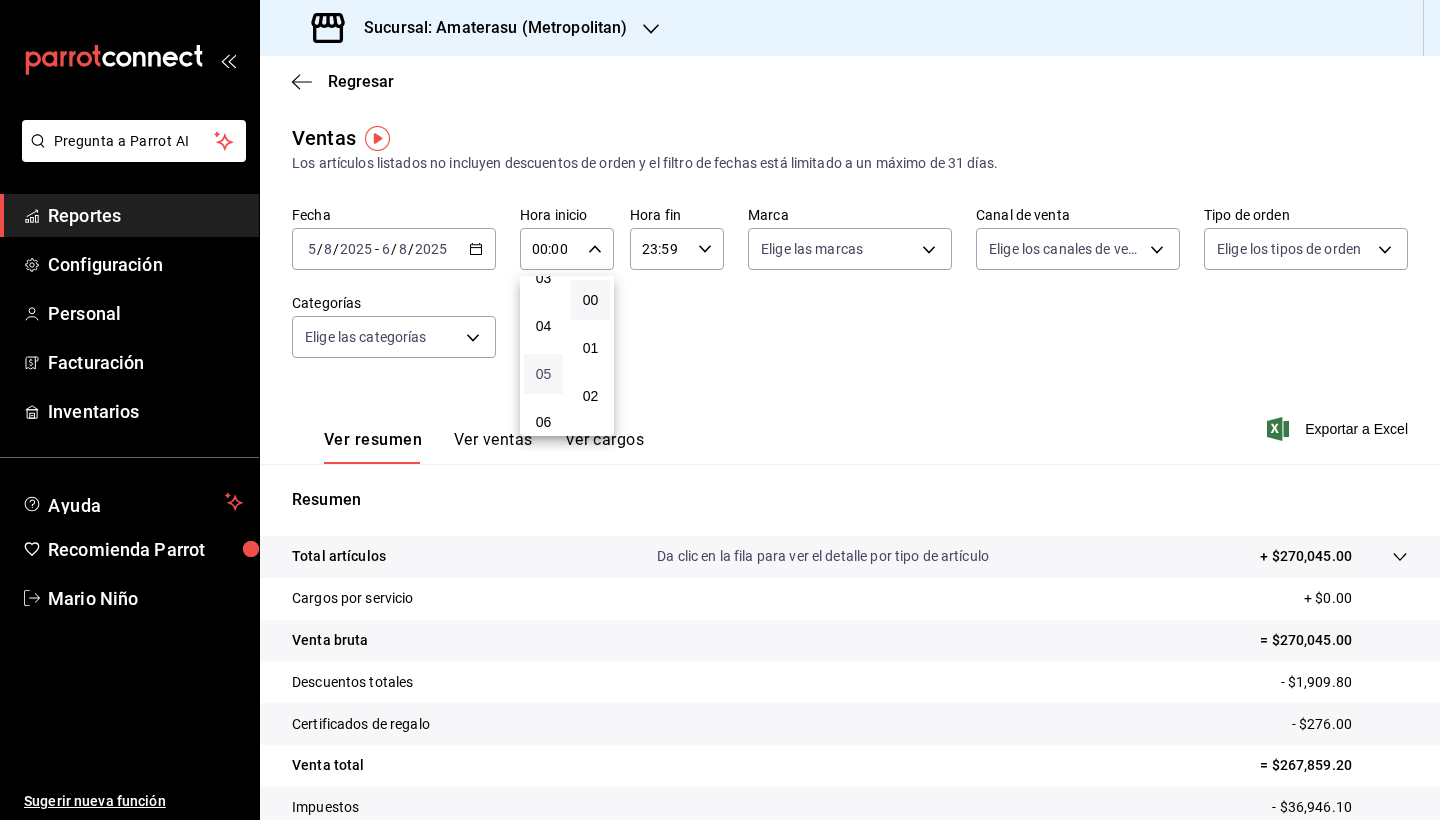 click on "05" at bounding box center [543, 374] 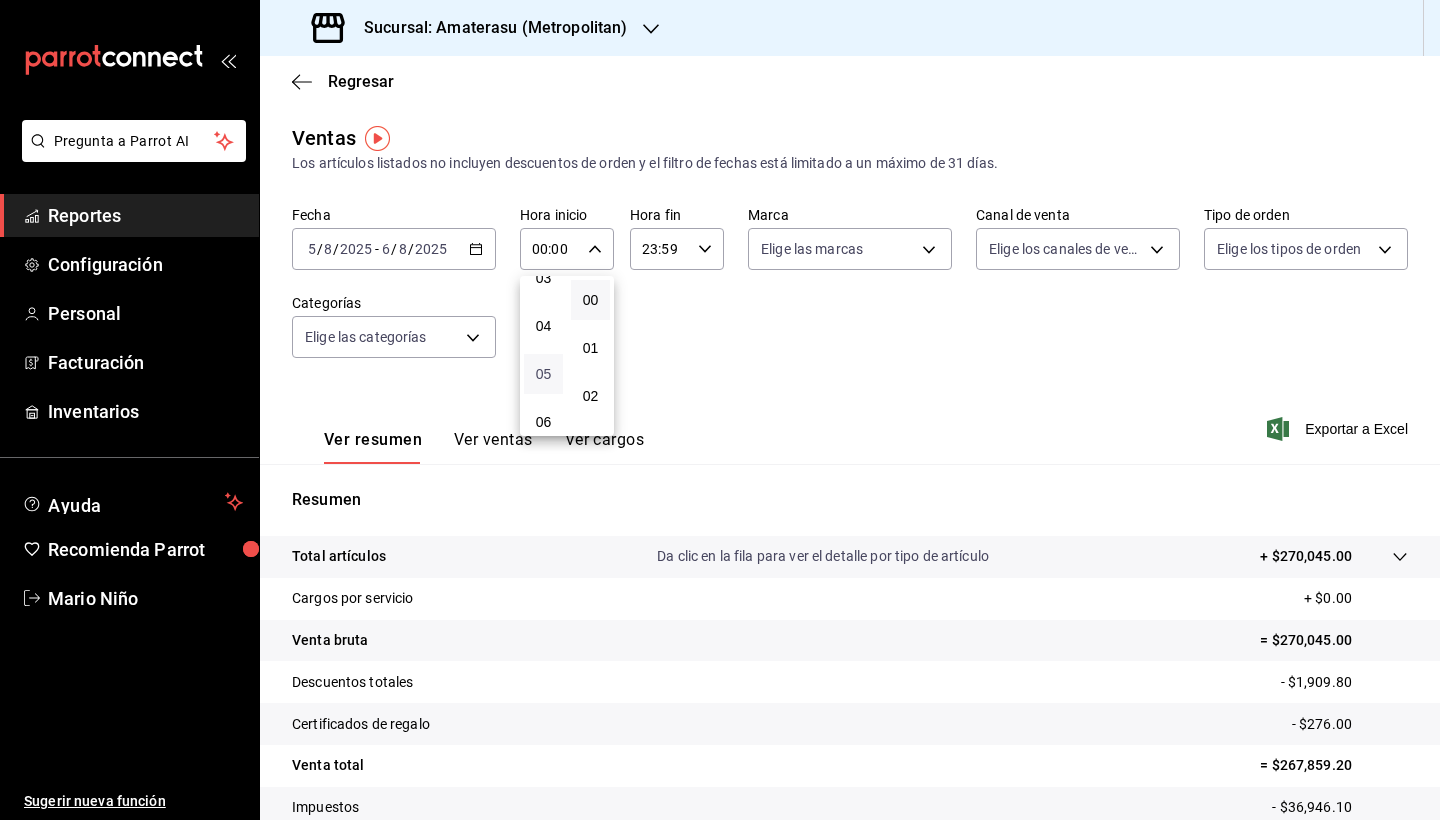 type on "05:00" 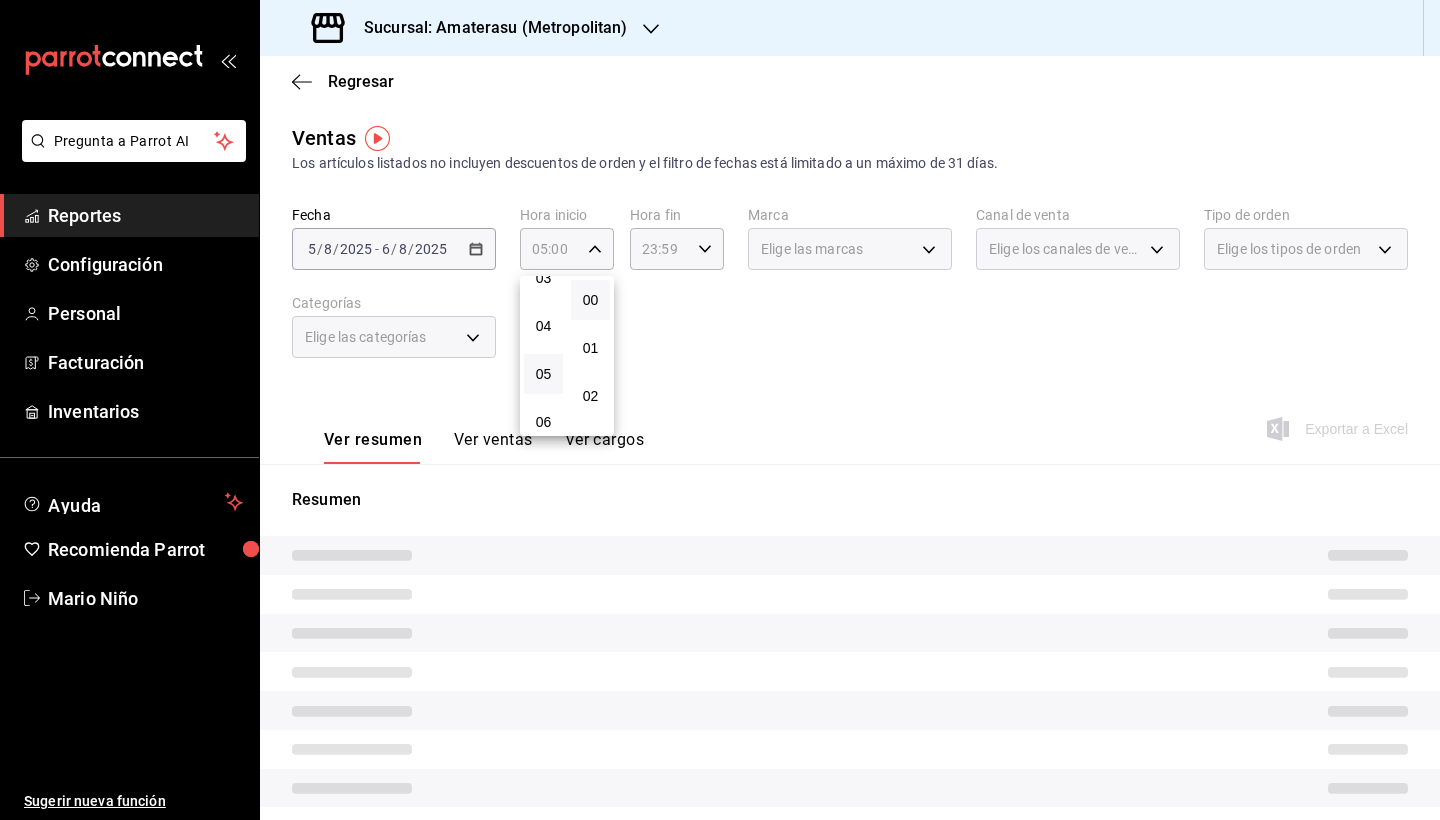 click at bounding box center [720, 410] 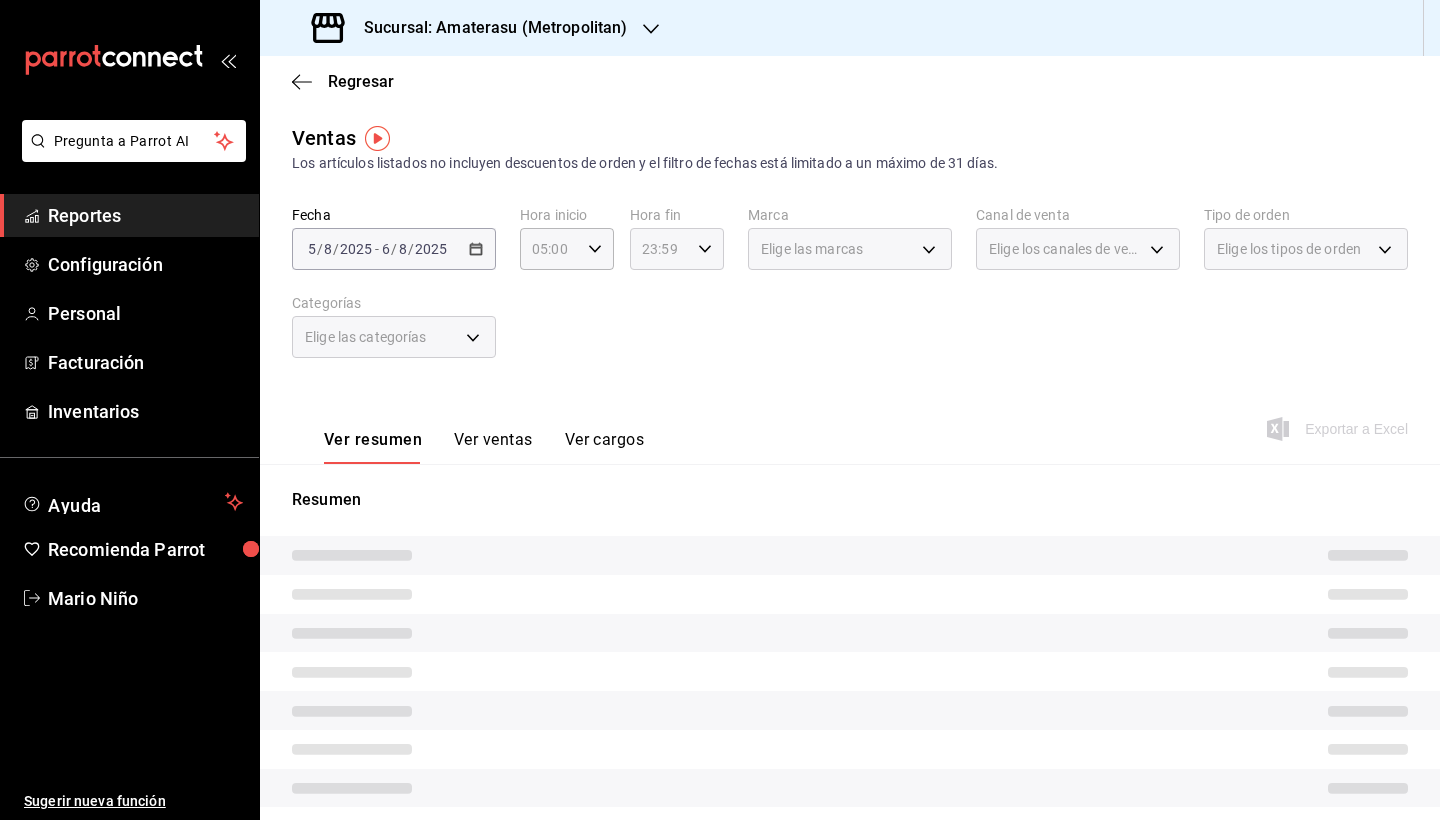 click 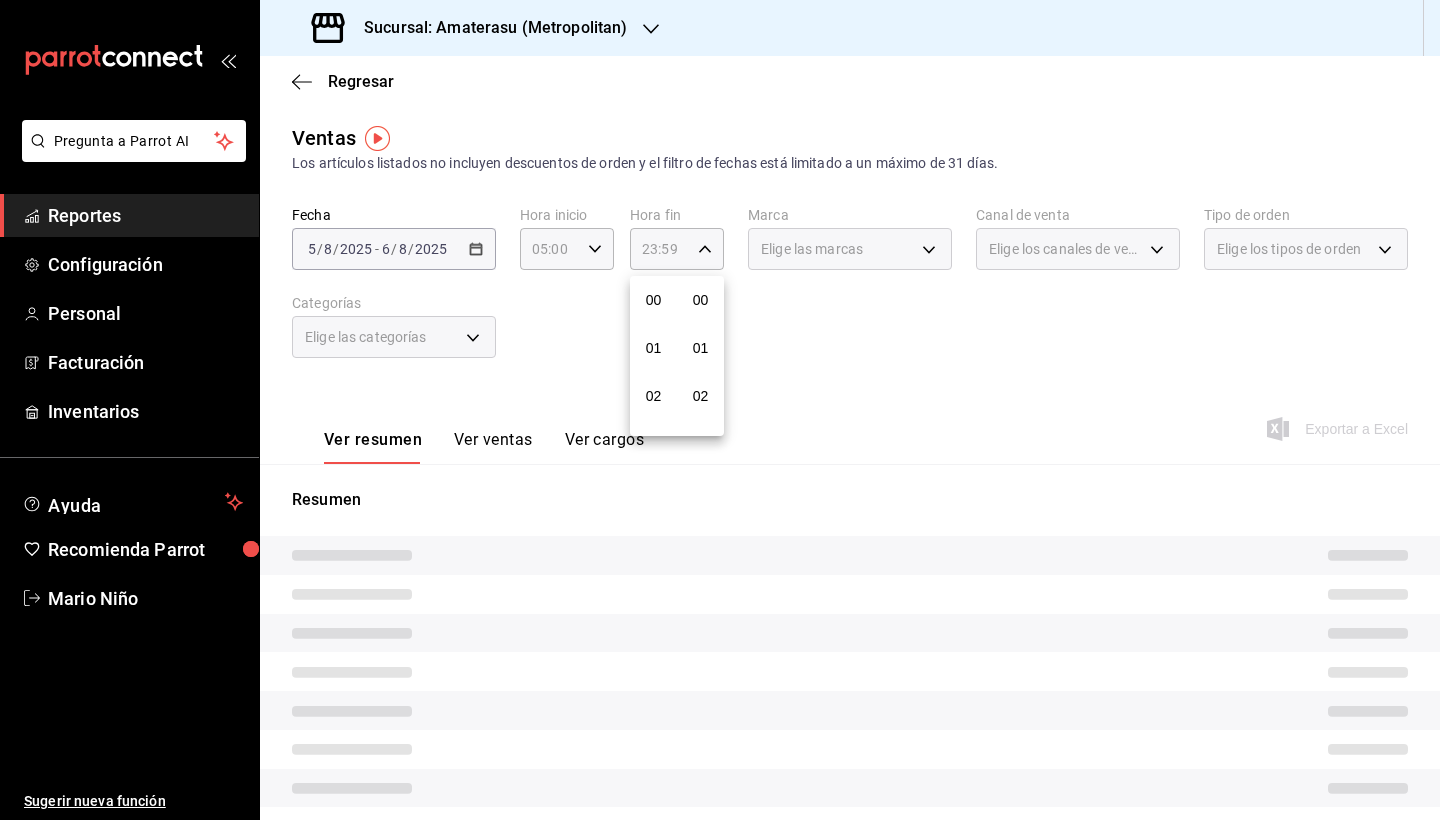 scroll, scrollTop: 1016, scrollLeft: 0, axis: vertical 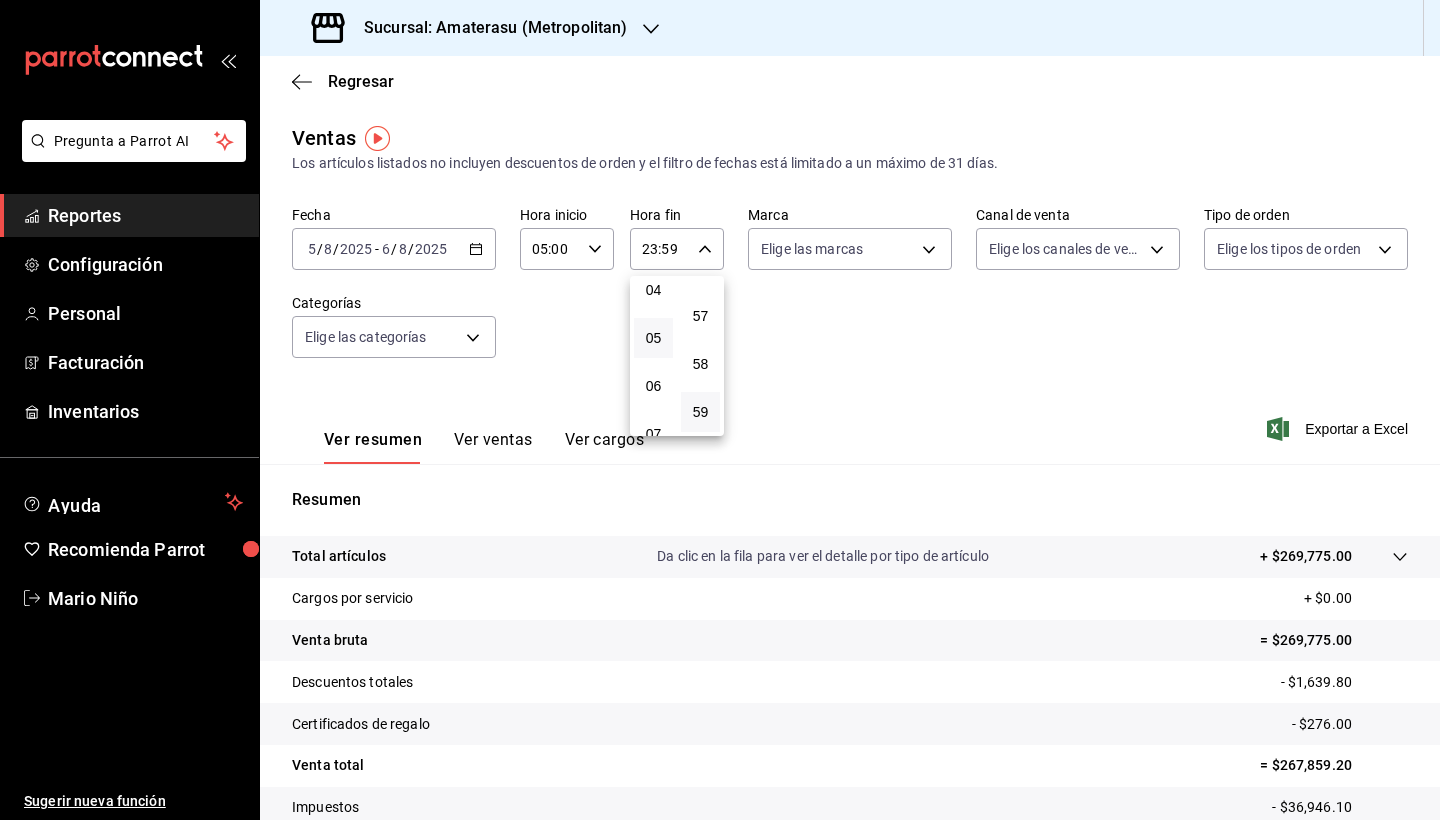 click on "05" at bounding box center (653, 338) 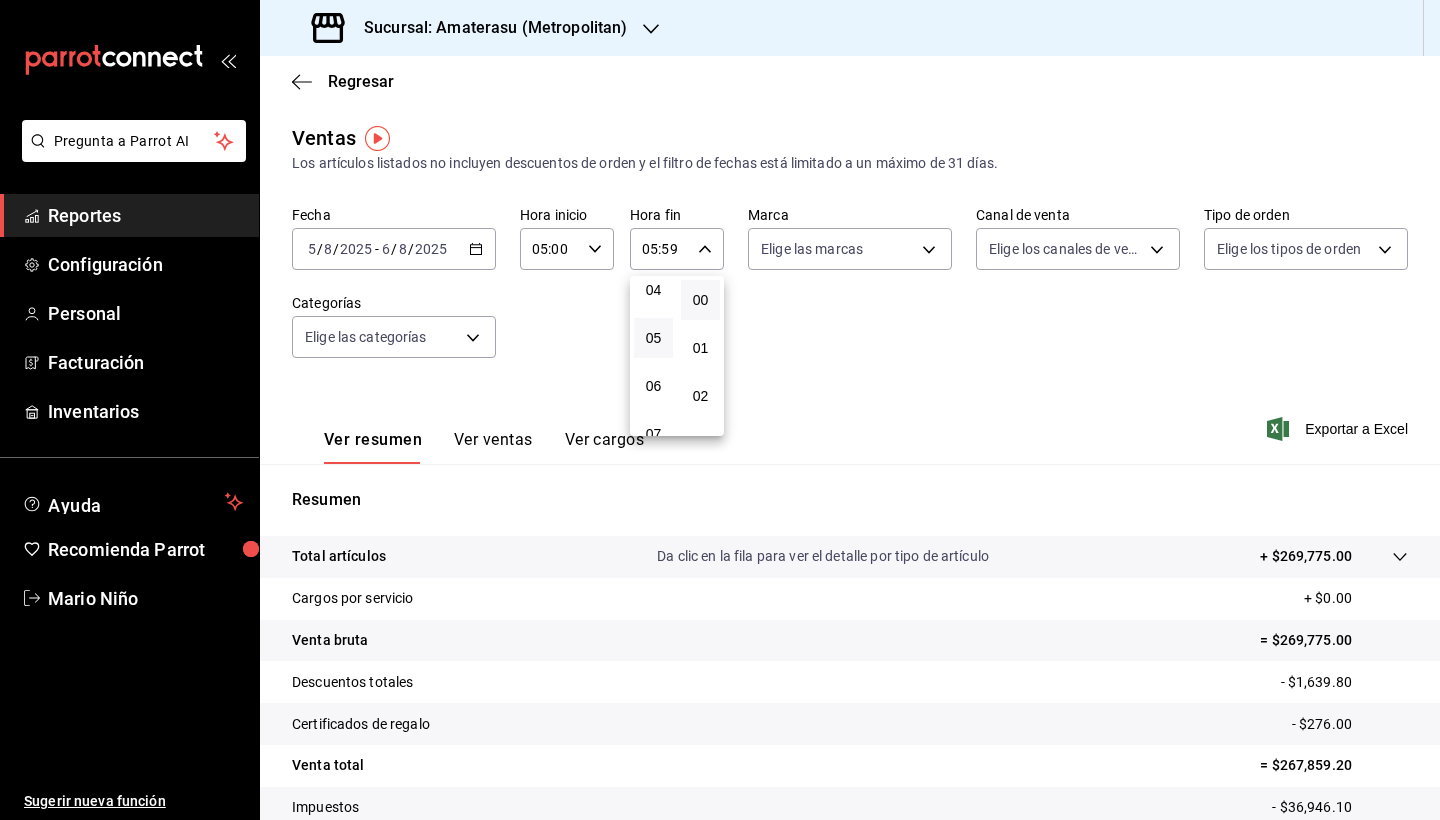 scroll, scrollTop: 0, scrollLeft: 0, axis: both 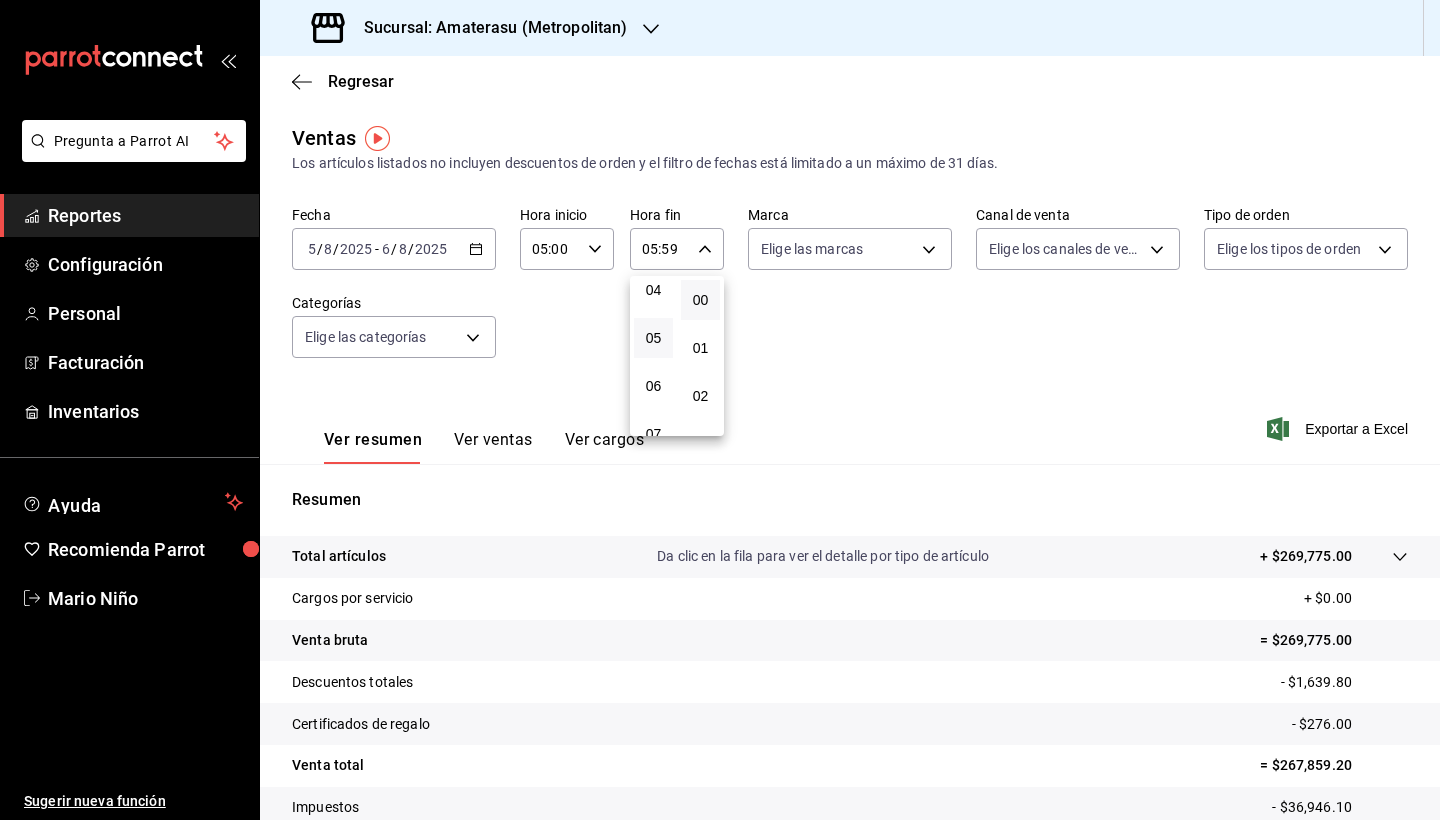 type on "05:00" 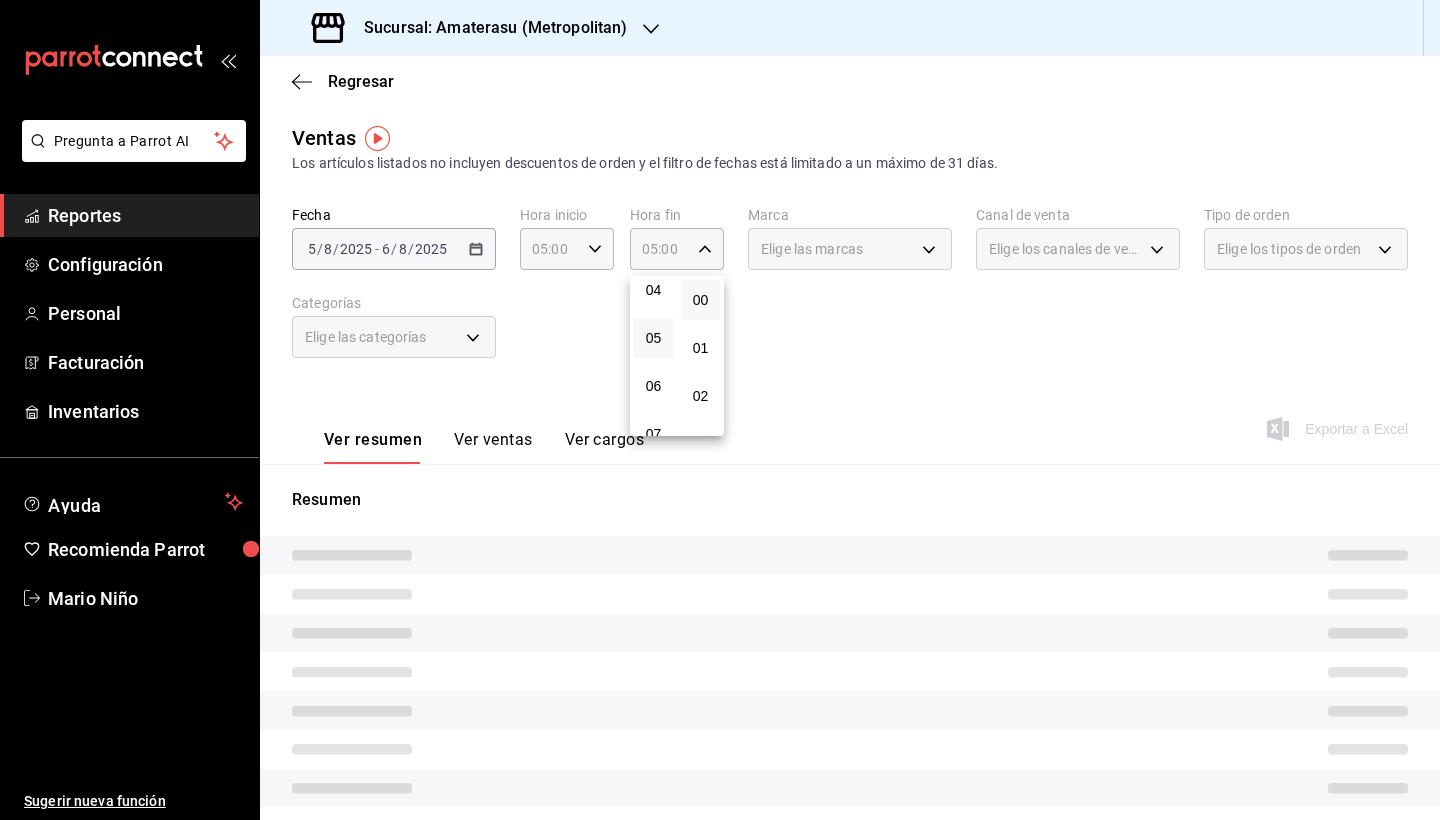 click at bounding box center (720, 410) 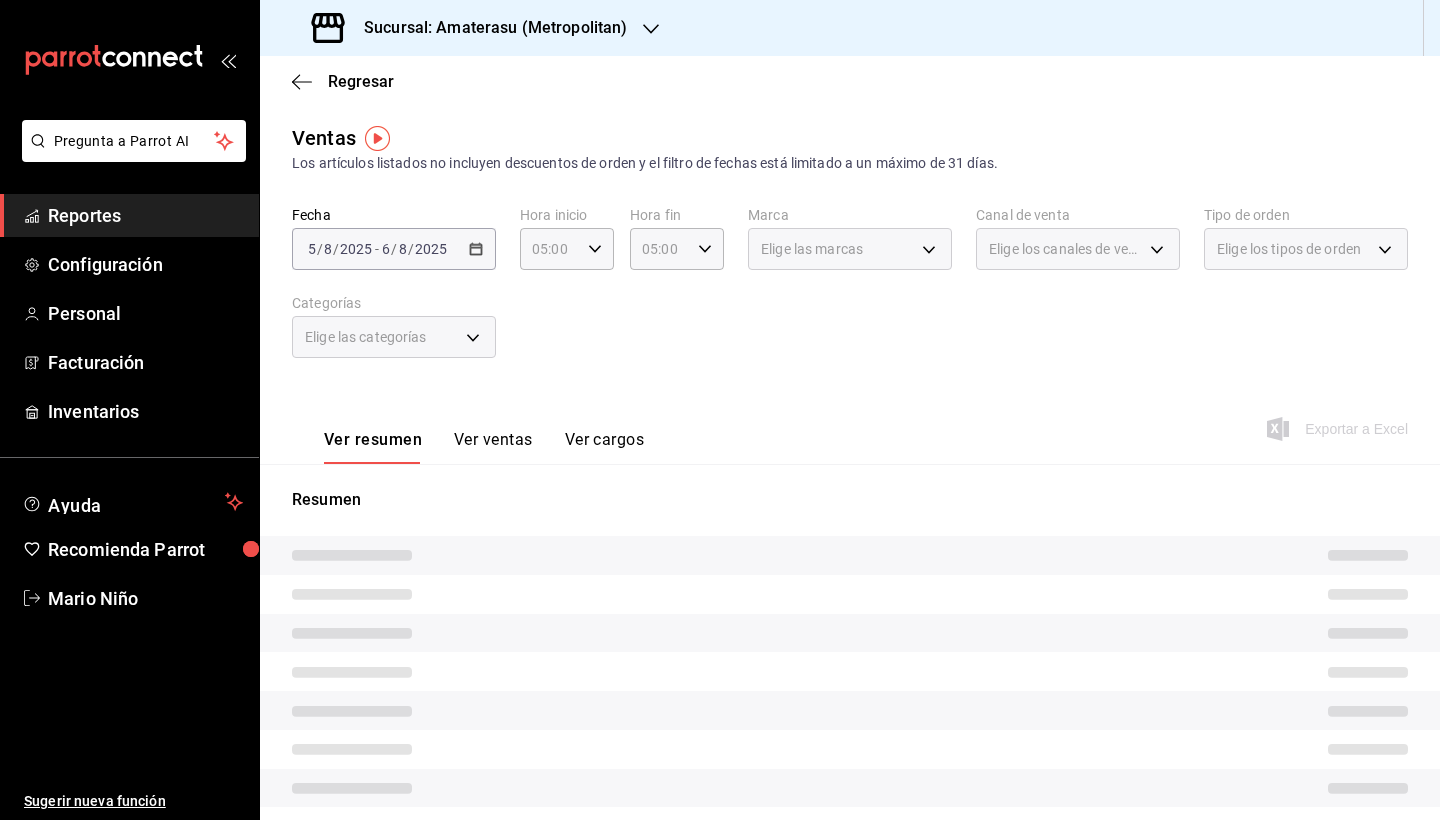 click on "Elige las marcas" at bounding box center [850, 249] 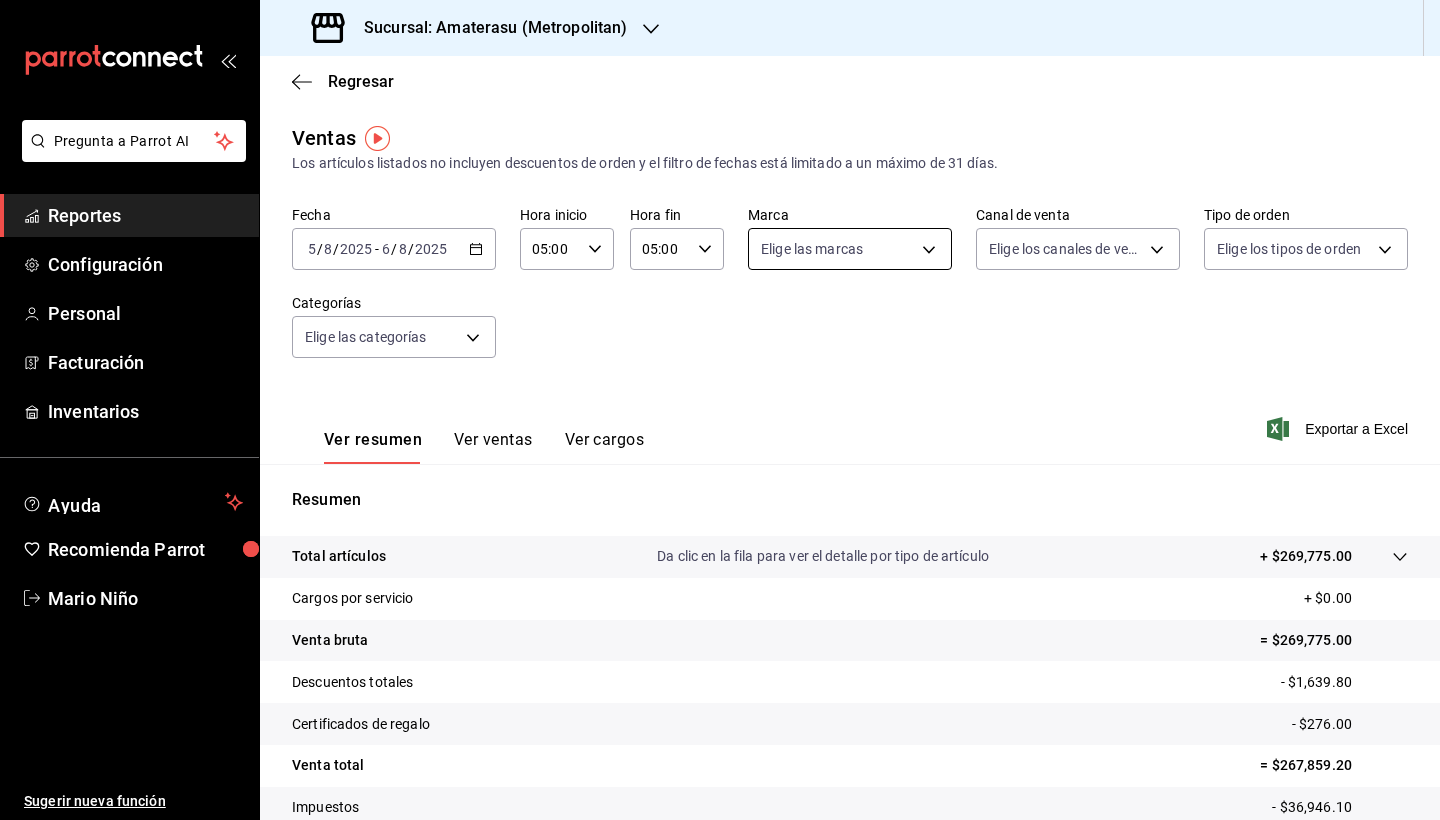 click on "Pregunta a Parrot AI Reportes   Configuración   Personal   Facturación   Inventarios   Ayuda Recomienda Parrot   Mario Niño   Sugerir nueva función   Sucursal: Amaterasu (Metropolitan) Regresar Ventas Los artículos listados no incluyen descuentos de orden y el filtro de fechas está limitado a un máximo de 31 días. Fecha [DATE] [DATE] - [DATE] Hora inicio [TIME] Hora inicio Hora fin [TIME] Hora fin Marca Elige las marcas Canal de venta Elige los canales de venta Tipo de orden Elige los tipos de orden Categorías Elige las categorías Ver resumen Ver ventas Ver cargos Exportar a Excel Resumen Total artículos Da clic en la fila para ver el detalle por tipo de artículo + [MONEY] Cargos por servicio + [MONEY] Venta bruta = [MONEY] Descuentos totales - [MONEY] Certificados de regalo - [MONEY] Venta total = [MONEY] Impuestos - [MONEY] Venta neta = [MONEY] GANA 1 MES GRATIS EN TU SUSCRIPCIÓN AQUÍ Ver video tutorial Ir a video Pregunta a Parrot AI Reportes" at bounding box center (720, 410) 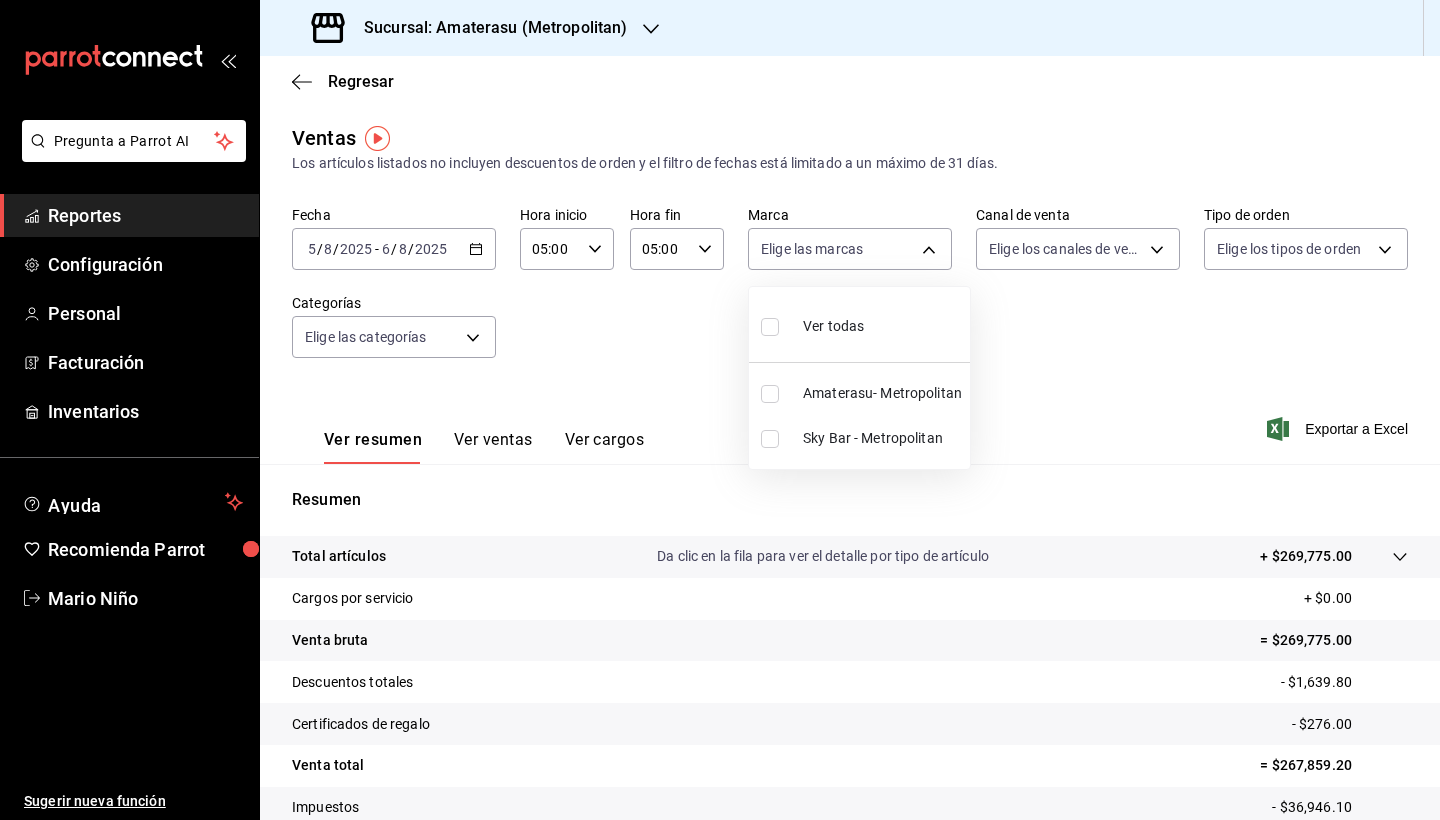 click at bounding box center (770, 327) 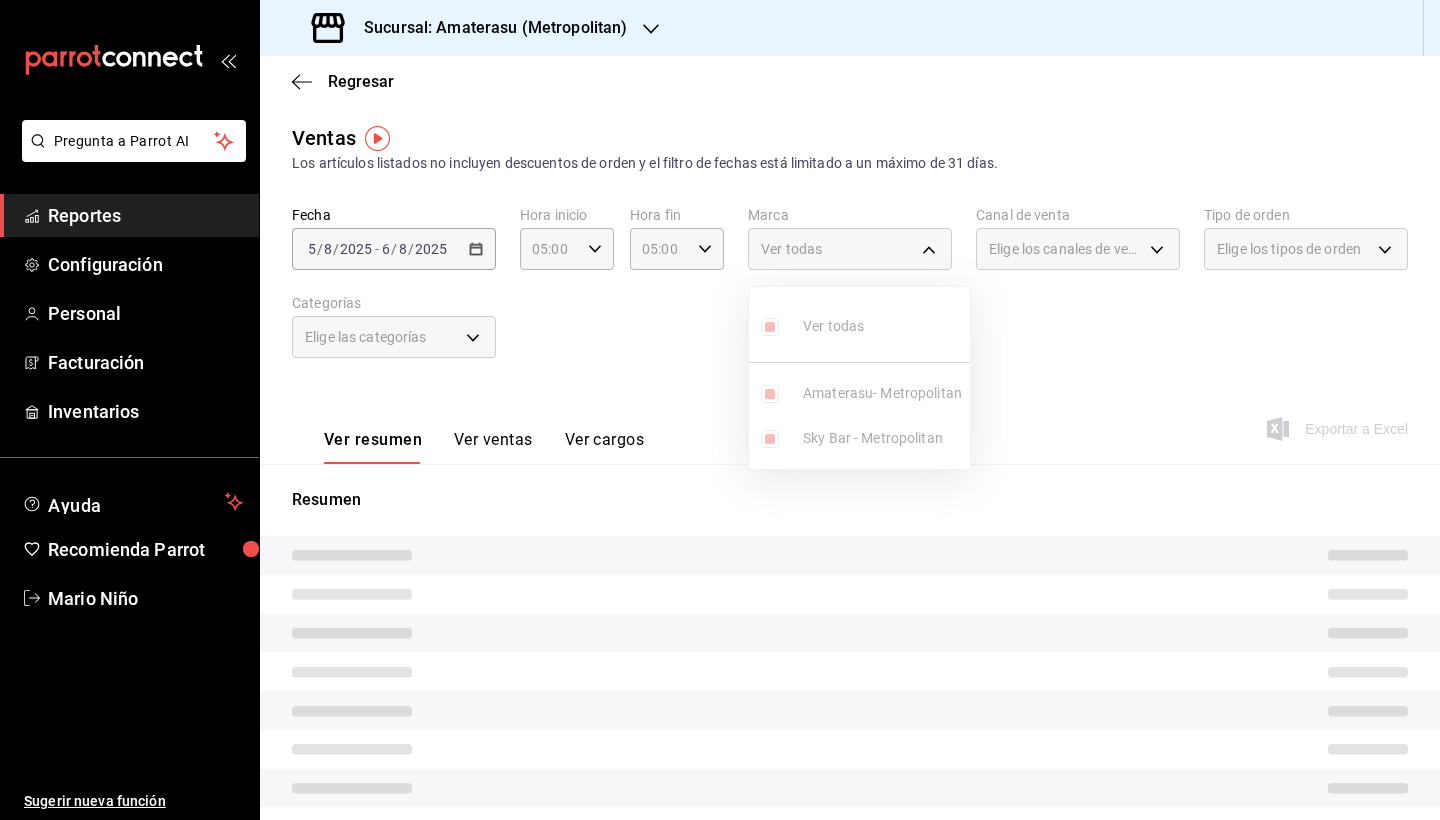 click on "Ver todas Amaterasu- Metropolitan Sky Bar - Metropolitan" at bounding box center [859, 378] 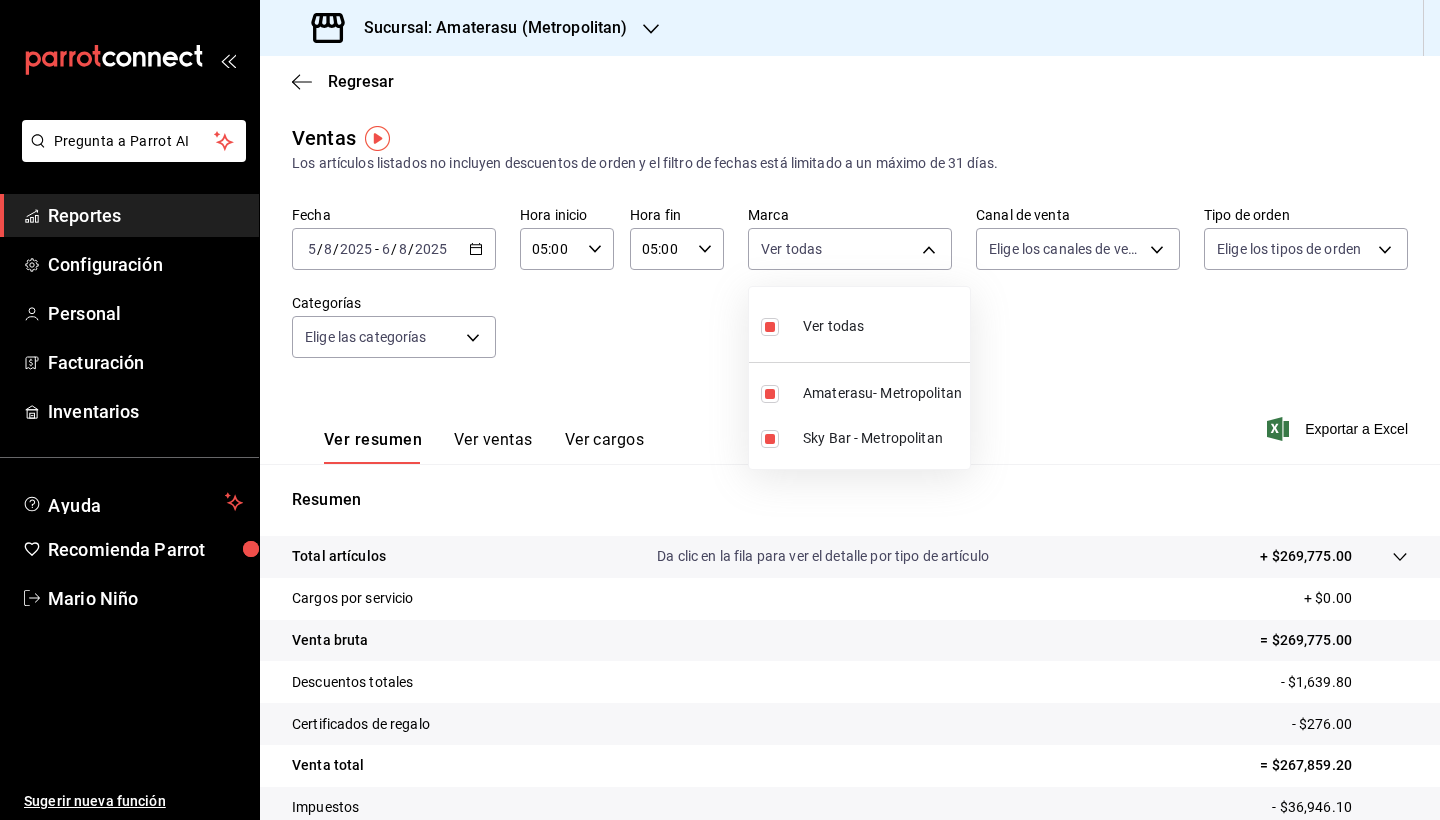 click at bounding box center [720, 410] 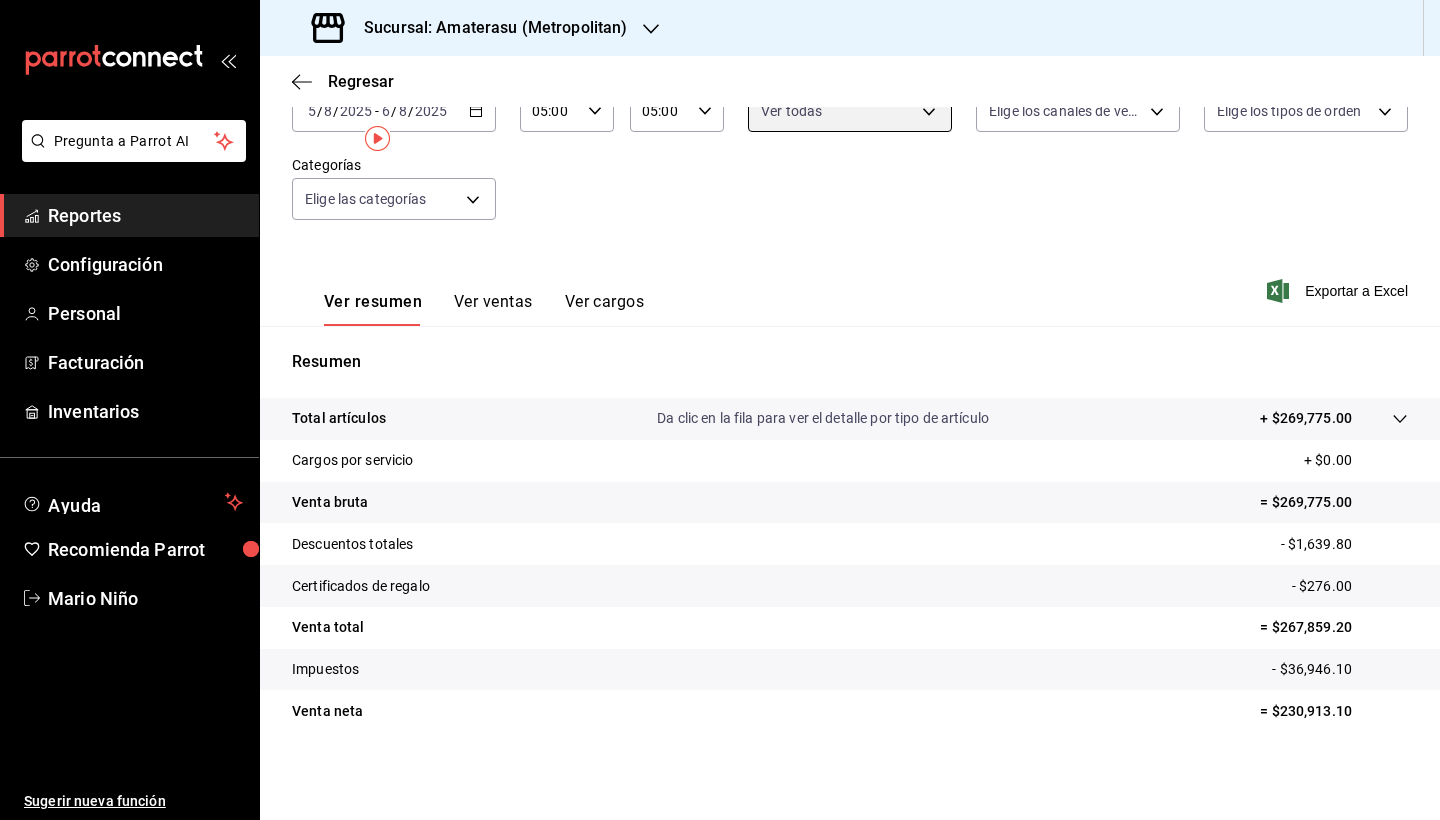 scroll, scrollTop: 0, scrollLeft: 0, axis: both 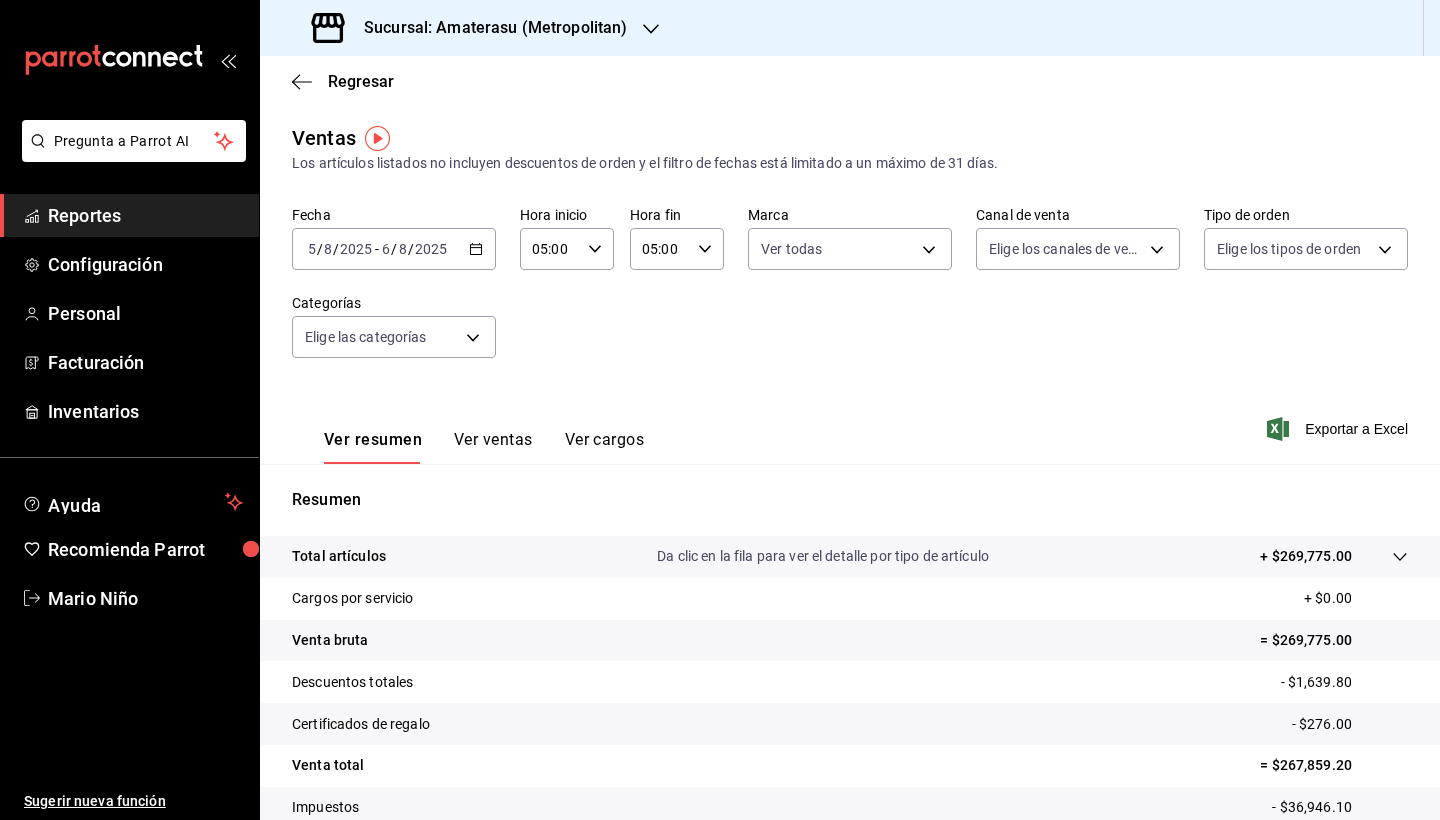 click 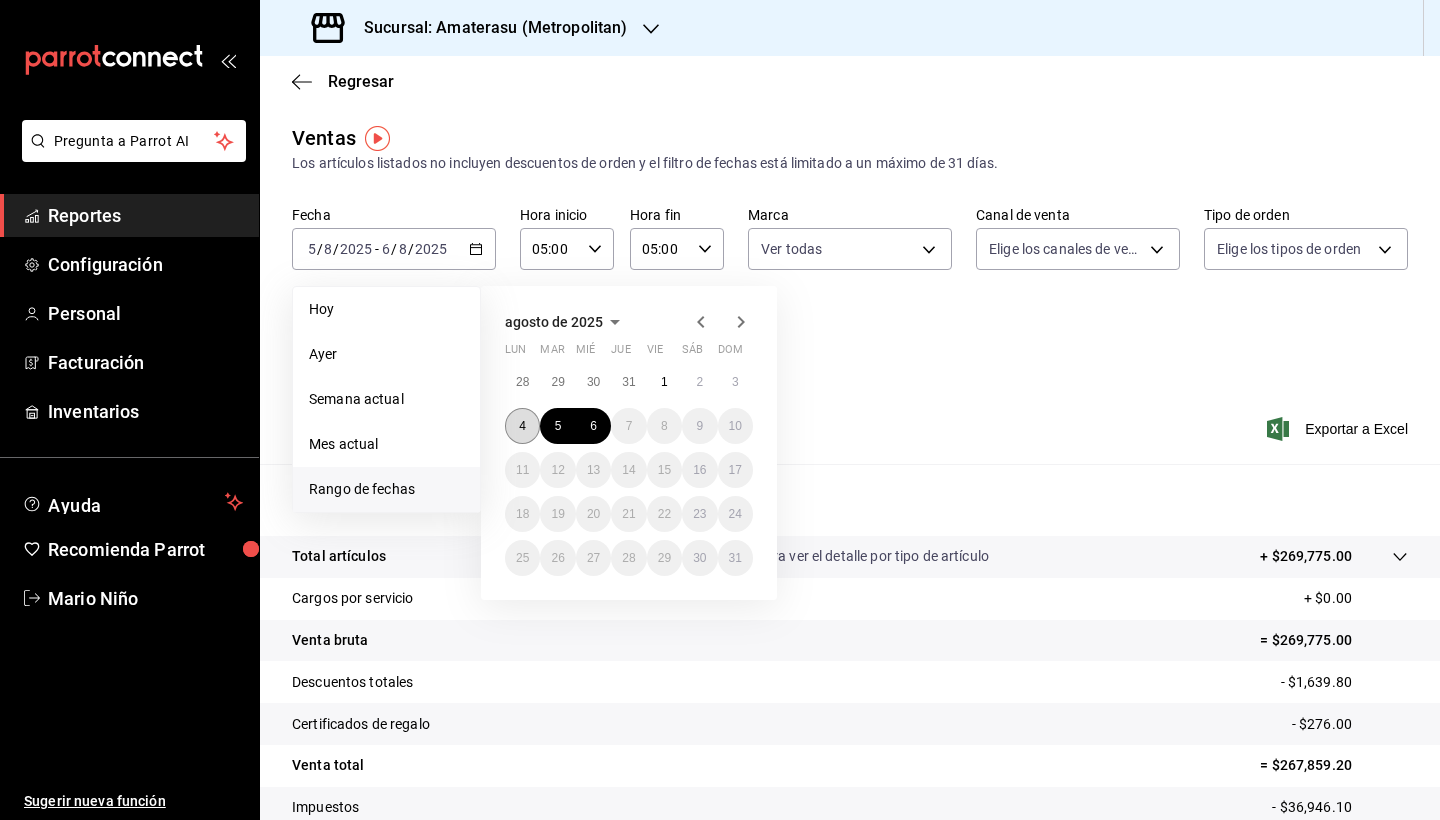 click on "4" at bounding box center [522, 426] 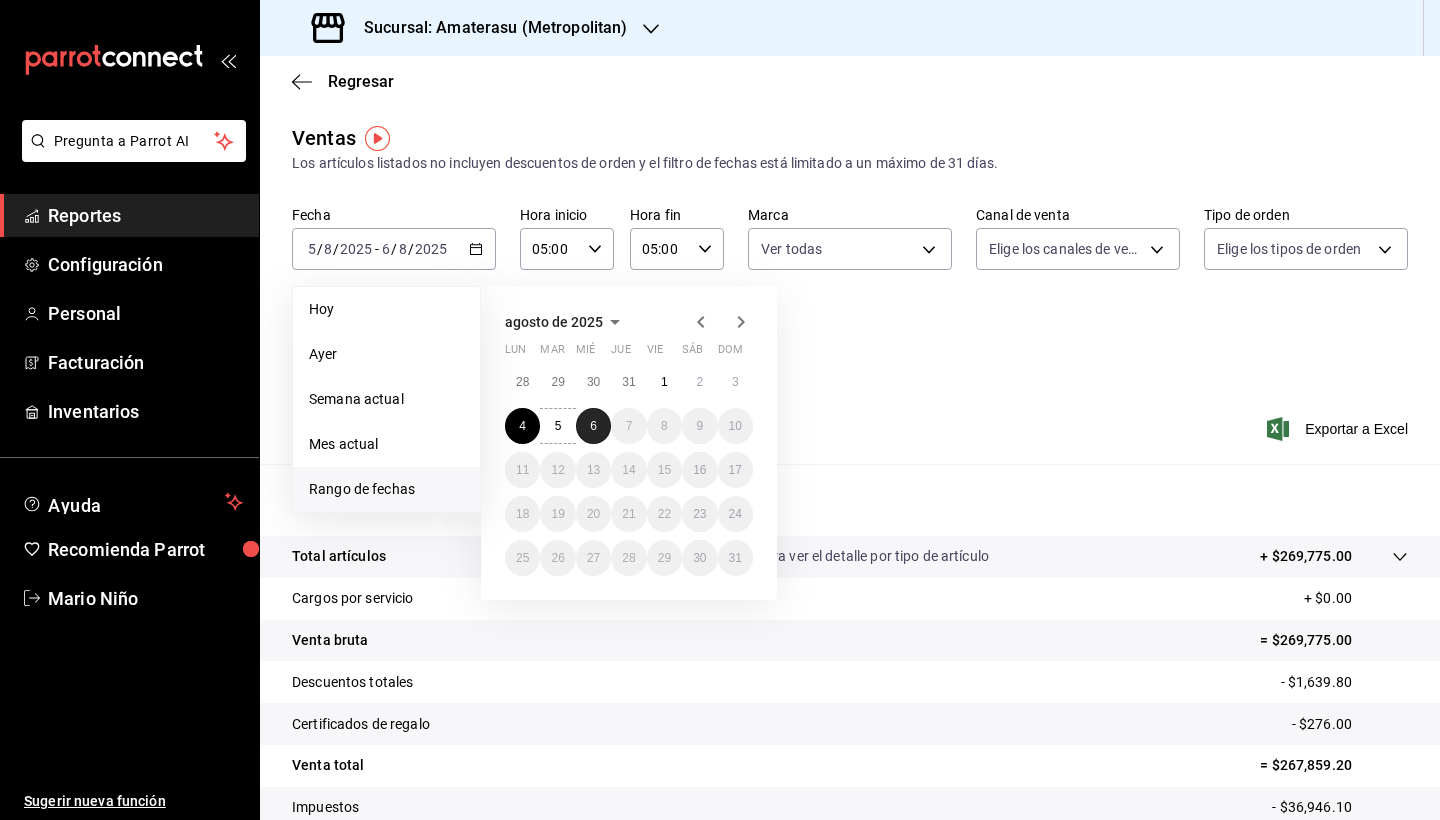 click on "6" at bounding box center (593, 426) 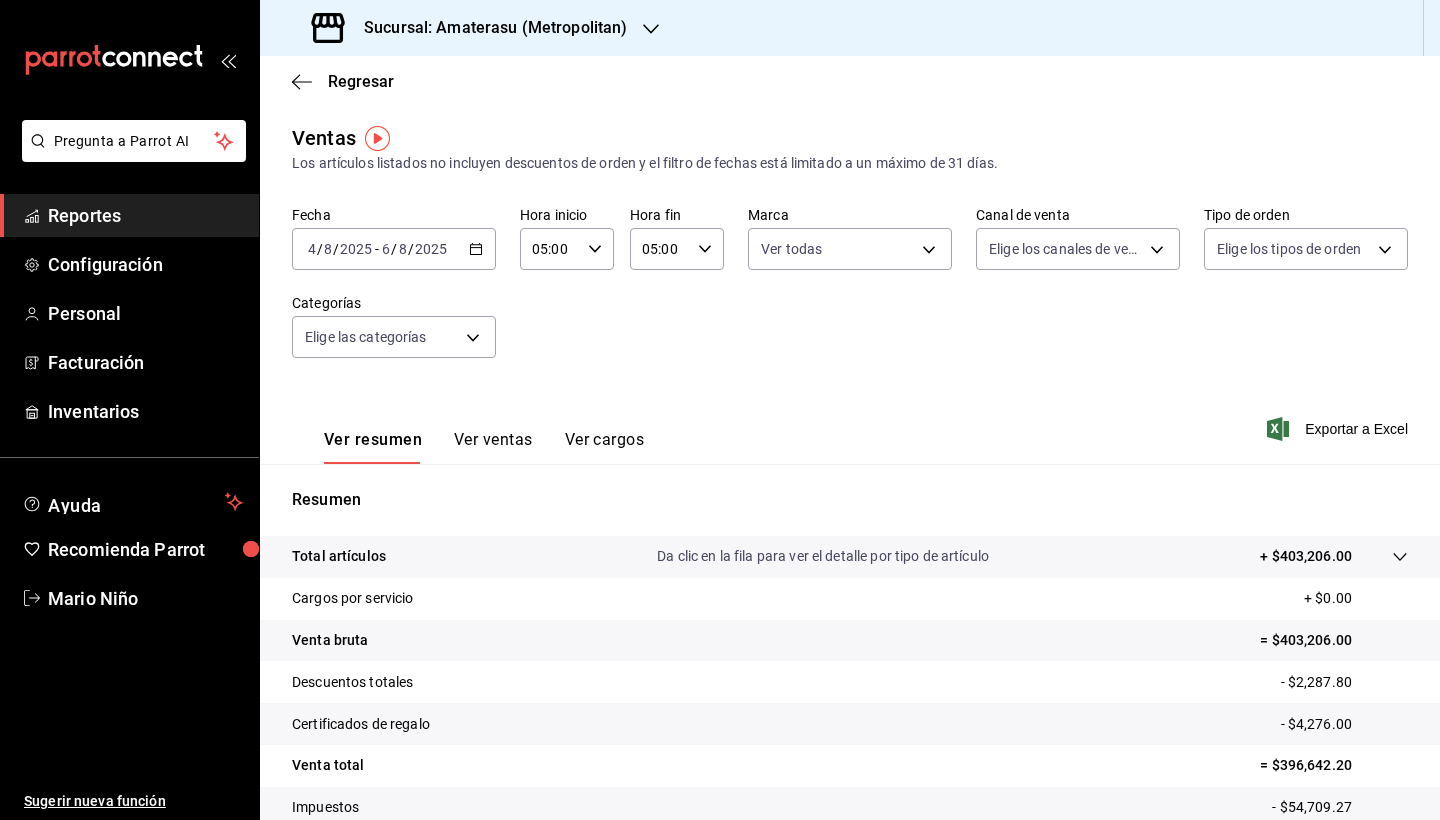 click on "Total artículos Da clic en la fila para ver el detalle por tipo de artículo + $403,206.00" at bounding box center (850, 557) 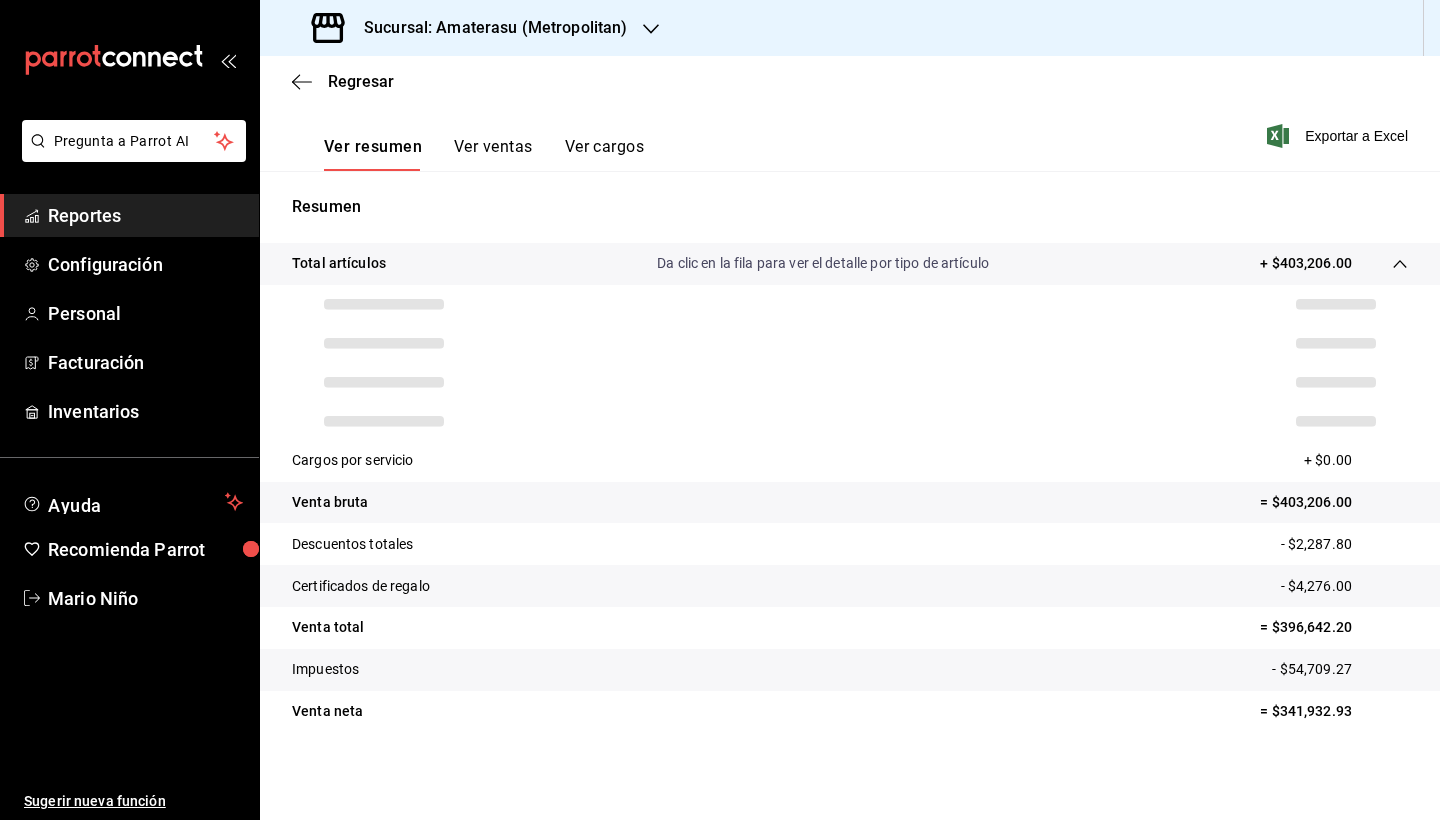 scroll, scrollTop: 286, scrollLeft: 0, axis: vertical 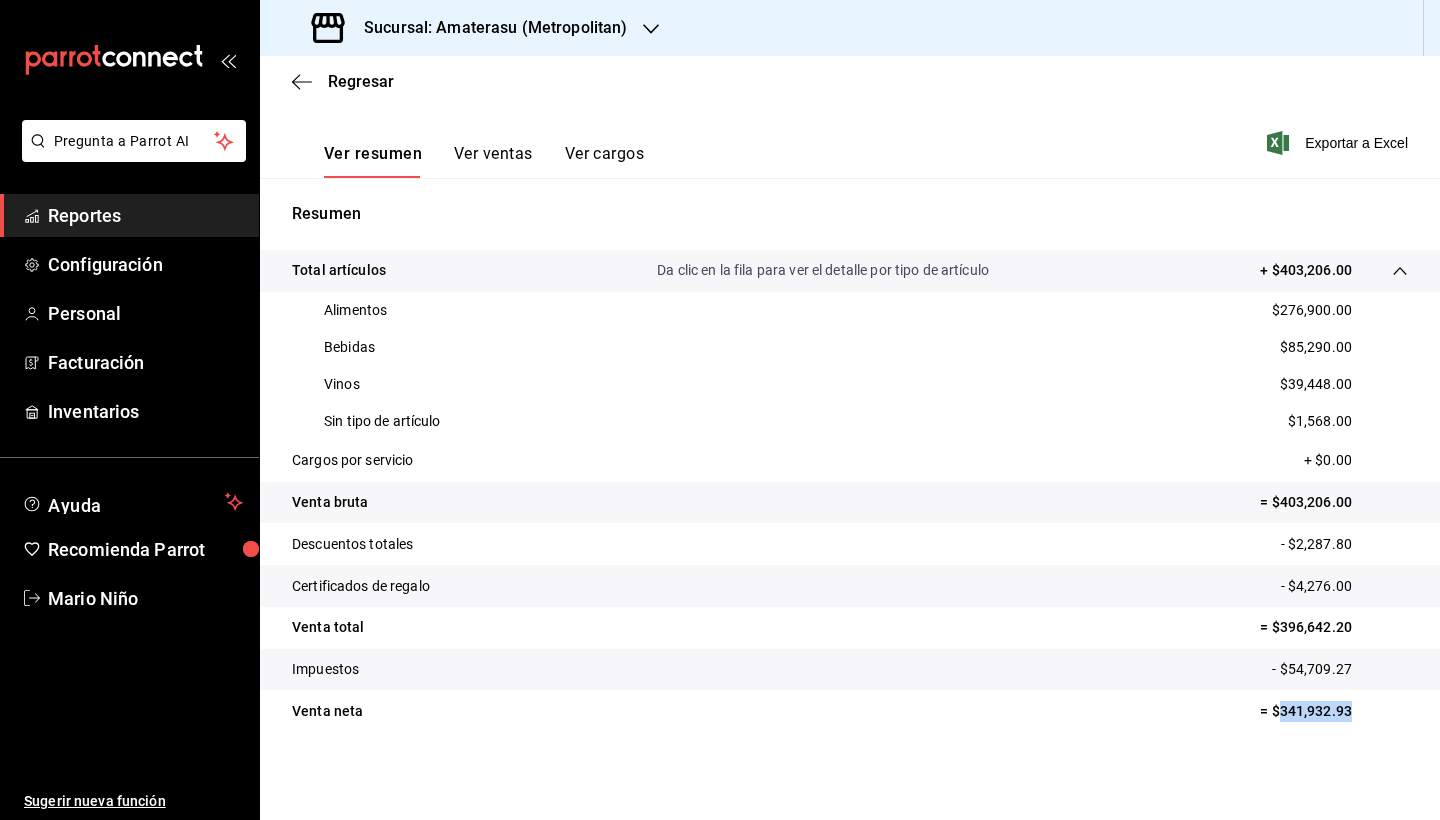 drag, startPoint x: 1266, startPoint y: 714, endPoint x: 1359, endPoint y: 715, distance: 93.00538 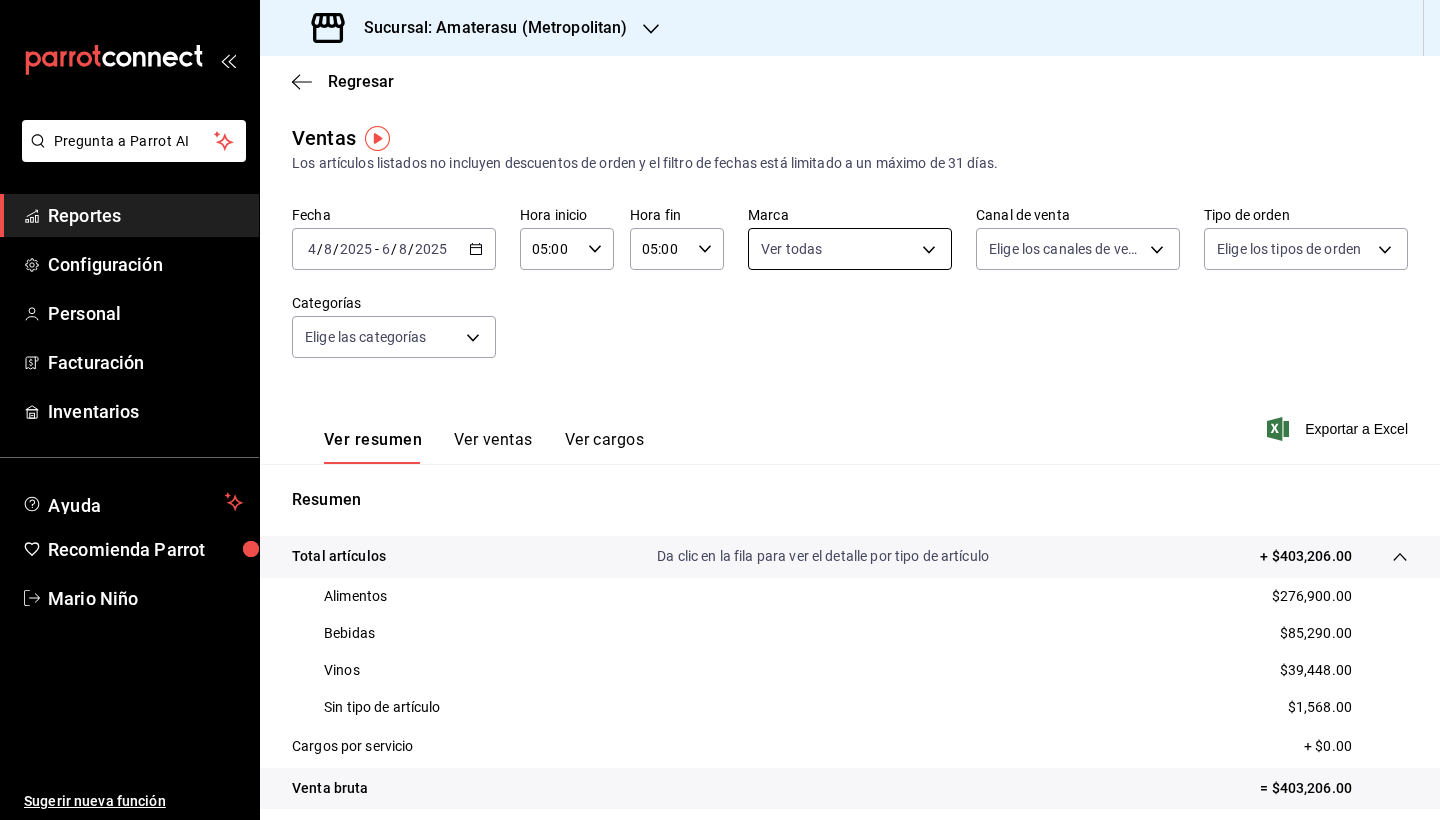 click on "Pregunta a Parrot AI Reportes   Configuración   Personal   Facturación   Inventarios   Ayuda Recomienda Parrot   Mario Niño   Sugerir nueva función   Sucursal: Amaterasu (Metropolitan) Regresar Ventas Los artículos listados no incluyen descuentos de orden y el filtro de fechas está limitado a un máximo de 31 días. Fecha [DATE] [DATE] - [DATE] Hora inicio [TIME] Hora inicio Hora fin [TIME] Hora fin Marca Ver todas [UUID],[UUID] Canal de venta Elige los canales de venta Tipo de orden Elige los tipos de orden Categorías Elige las categorías Ver resumen Ver ventas Ver cargos Exportar a Excel Resumen Total artículos Da clic en la fila para ver el detalle por tipo de artículo + [MONEY] Alimentos [MONEY] Bebidas [MONEY] Vinos [MONEY] Sin tipo de artículo [MONEY] Cargos por servicio + [MONEY] Venta bruta = [MONEY] Descuentos totales - [MONEY] Certificados de regalo - [MONEY] Venta total Impuestos" at bounding box center (720, 410) 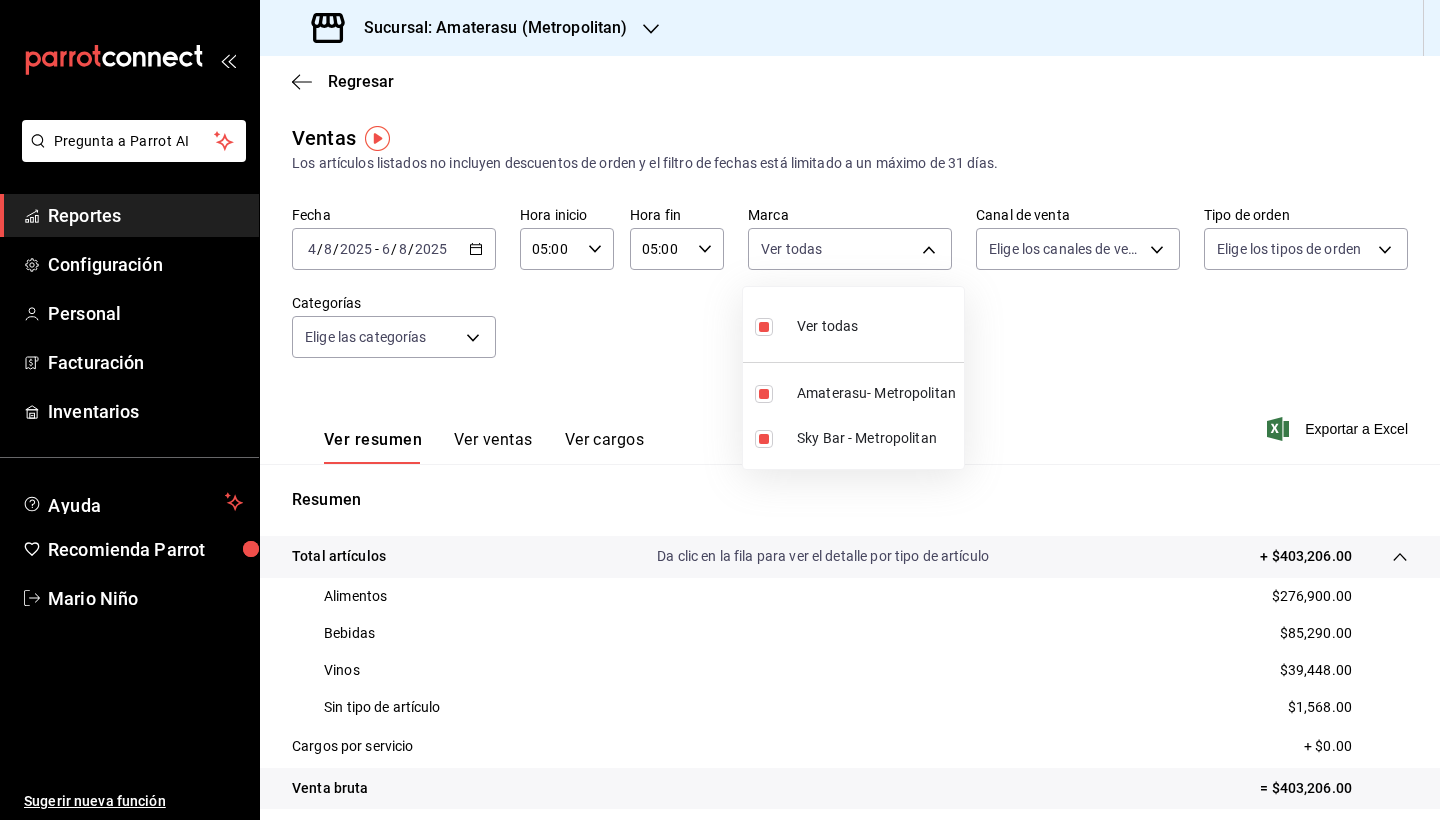 click at bounding box center [764, 327] 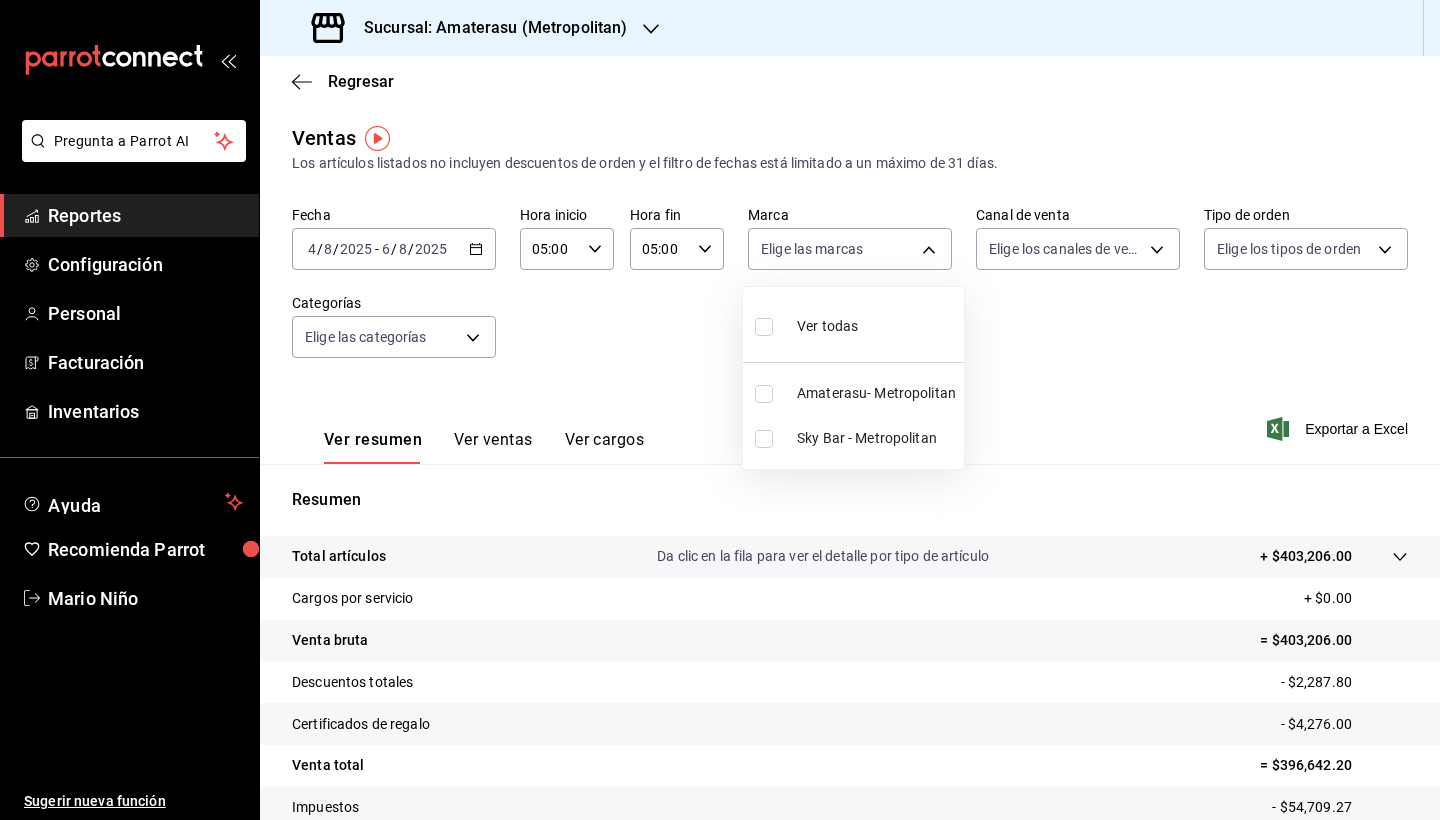 click at bounding box center (764, 439) 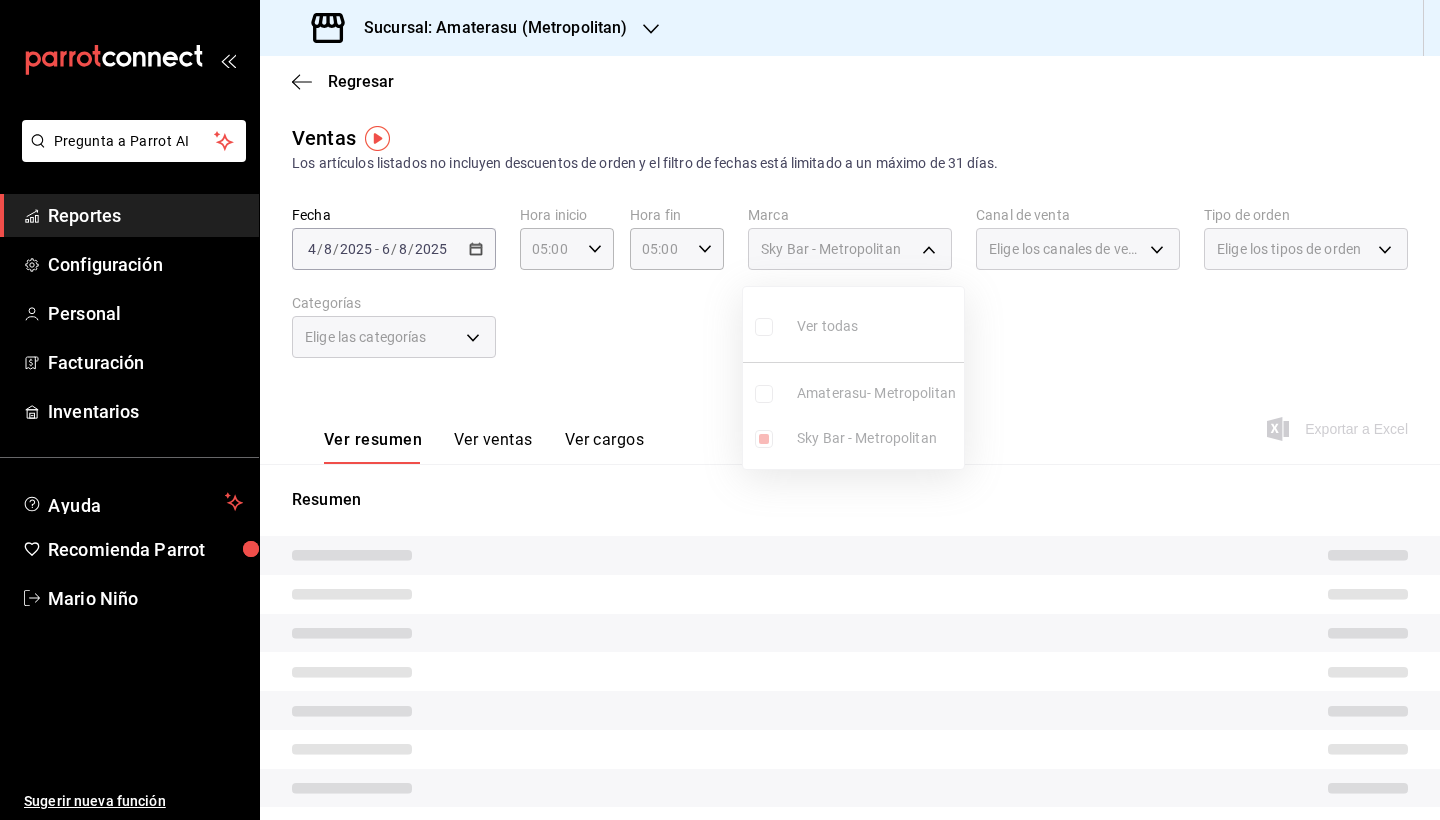 click at bounding box center [720, 410] 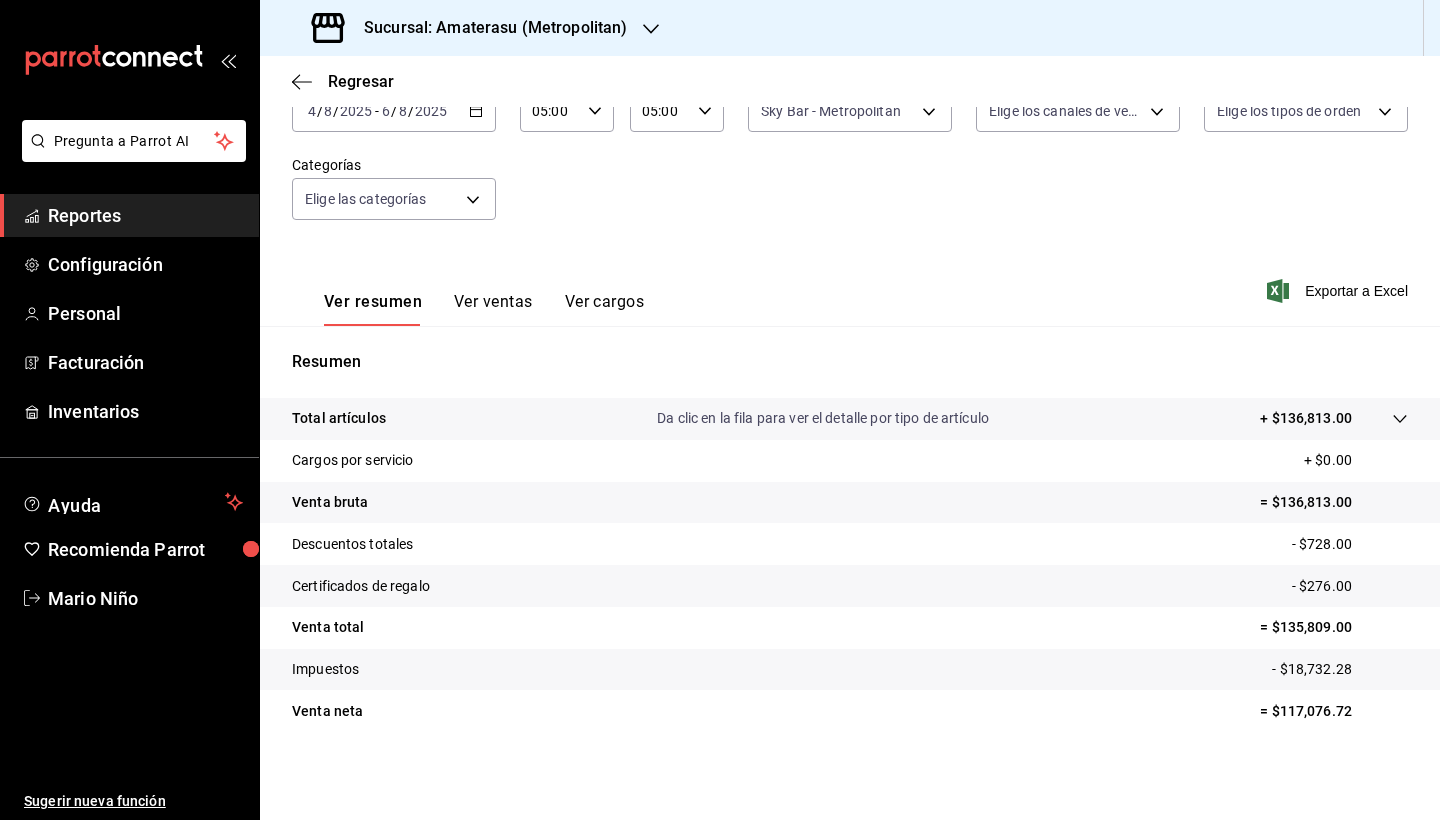 scroll, scrollTop: 138, scrollLeft: 0, axis: vertical 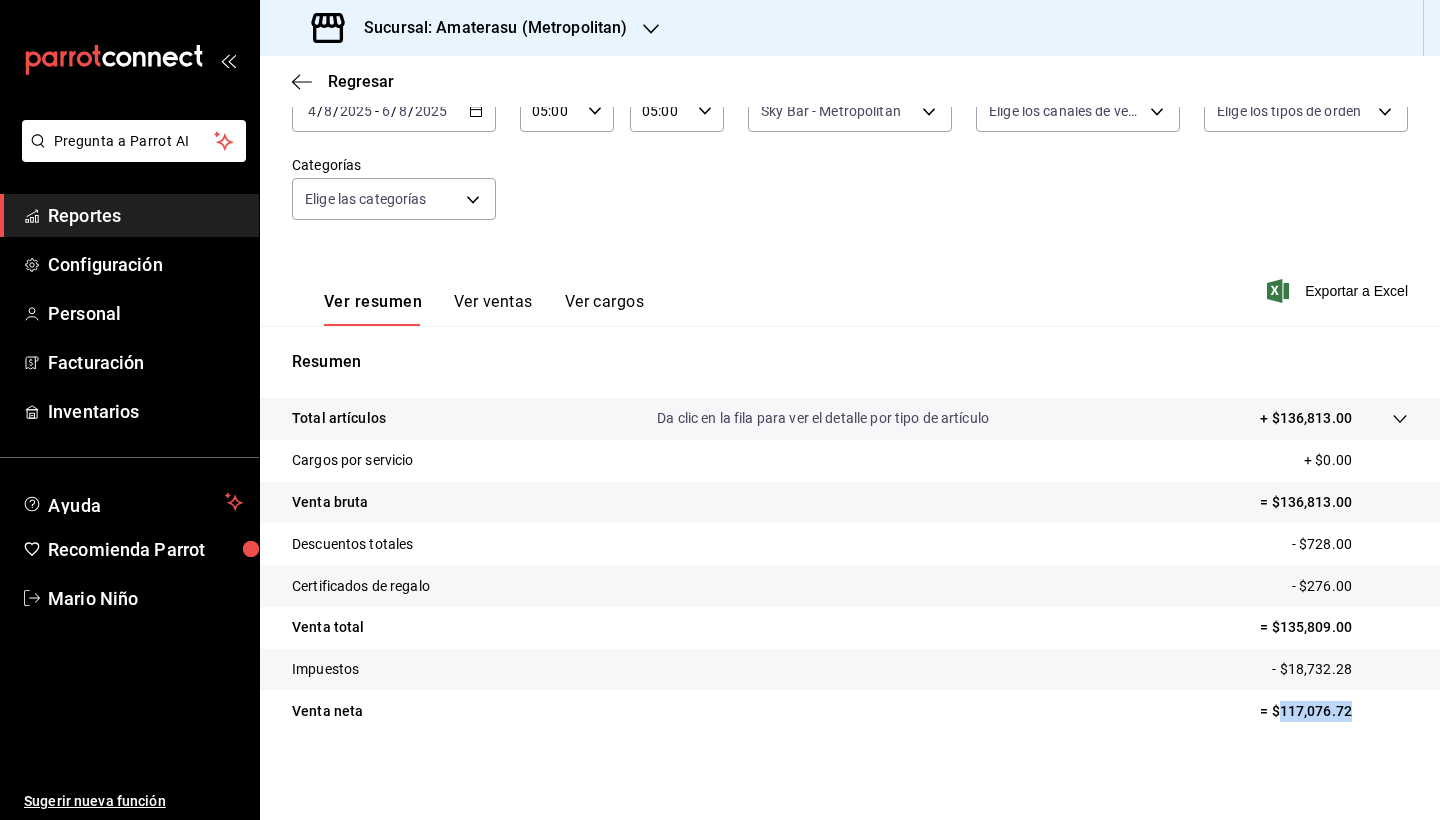 drag, startPoint x: 1264, startPoint y: 711, endPoint x: 1357, endPoint y: 714, distance: 93.04838 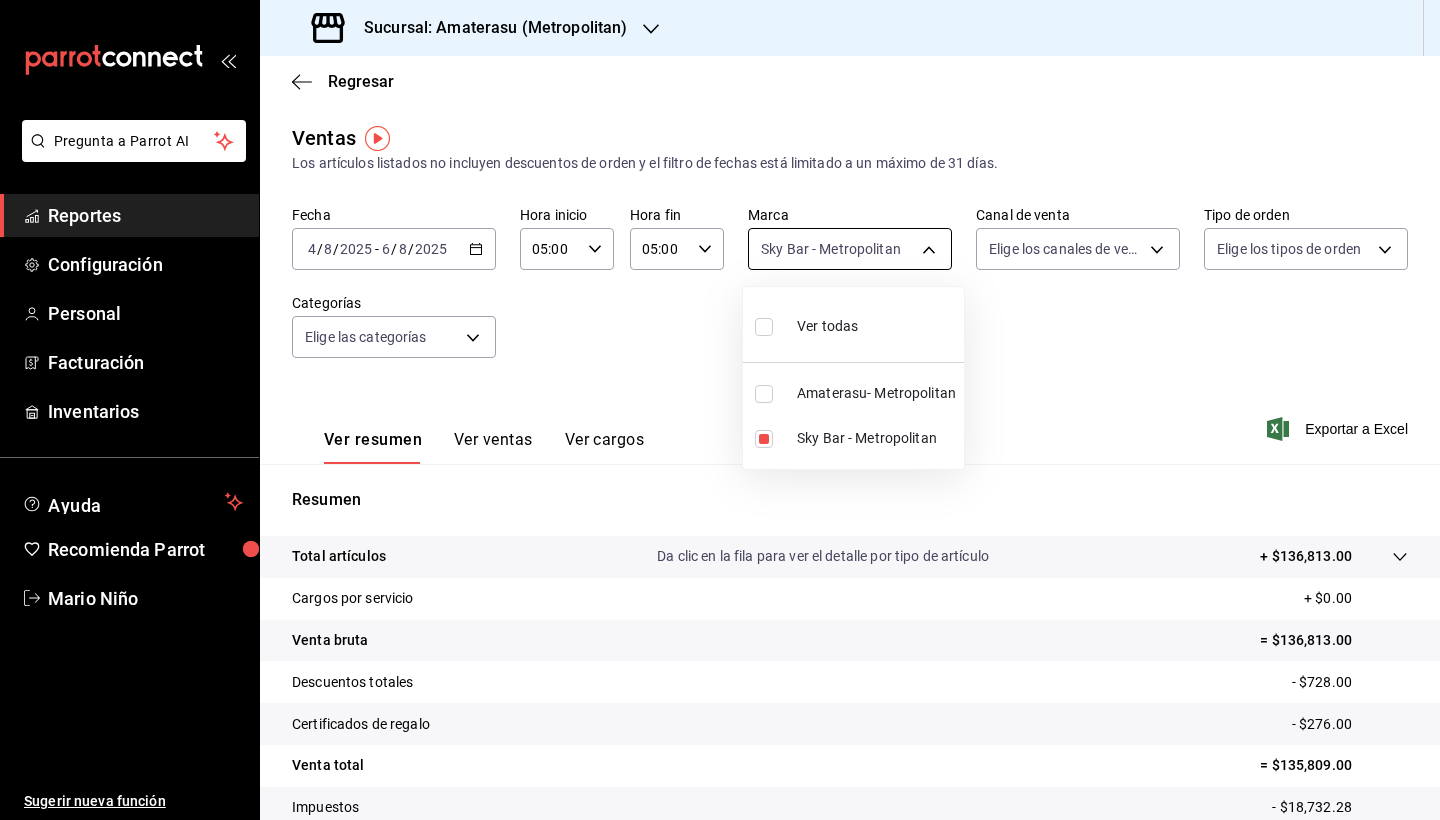 click on "Pregunta a Parrot AI Reportes   Configuración   Personal   Facturación   Inventarios   Ayuda Recomienda Parrot   Mario Niño   Sugerir nueva función   Sucursal: Amaterasu (Metropolitan) Regresar Ventas Los artículos listados no incluyen descuentos de orden y el filtro de fechas está limitado a un máximo de 31 días. Fecha [DATE] [DATE] - [DATE] Hora inicio [TIME] Hora inicio Hora fin [TIME] Hora fin Marca Sky Bar - Metropolitan [UUID] Canal de venta Elige los canales de venta Tipo de orden Elige los tipos de orden Categorías Elige las categorías Ver resumen Ver ventas Ver cargos Exportar a Excel Resumen Total artículos Da clic en la fila para ver el detalle por tipo de artículo + [MONEY] Cargos por servicio + [MONEY] Venta bruta = [MONEY] Descuentos totales - [MONEY] Certificados de regalo - [MONEY] Venta total = [MONEY] Impuestos - [MONEY] Venta neta = [MONEY] GANA 1 MES GRATIS EN TU SUSCRIPCIÓN AQUÍ Ver video tutorial" at bounding box center (720, 410) 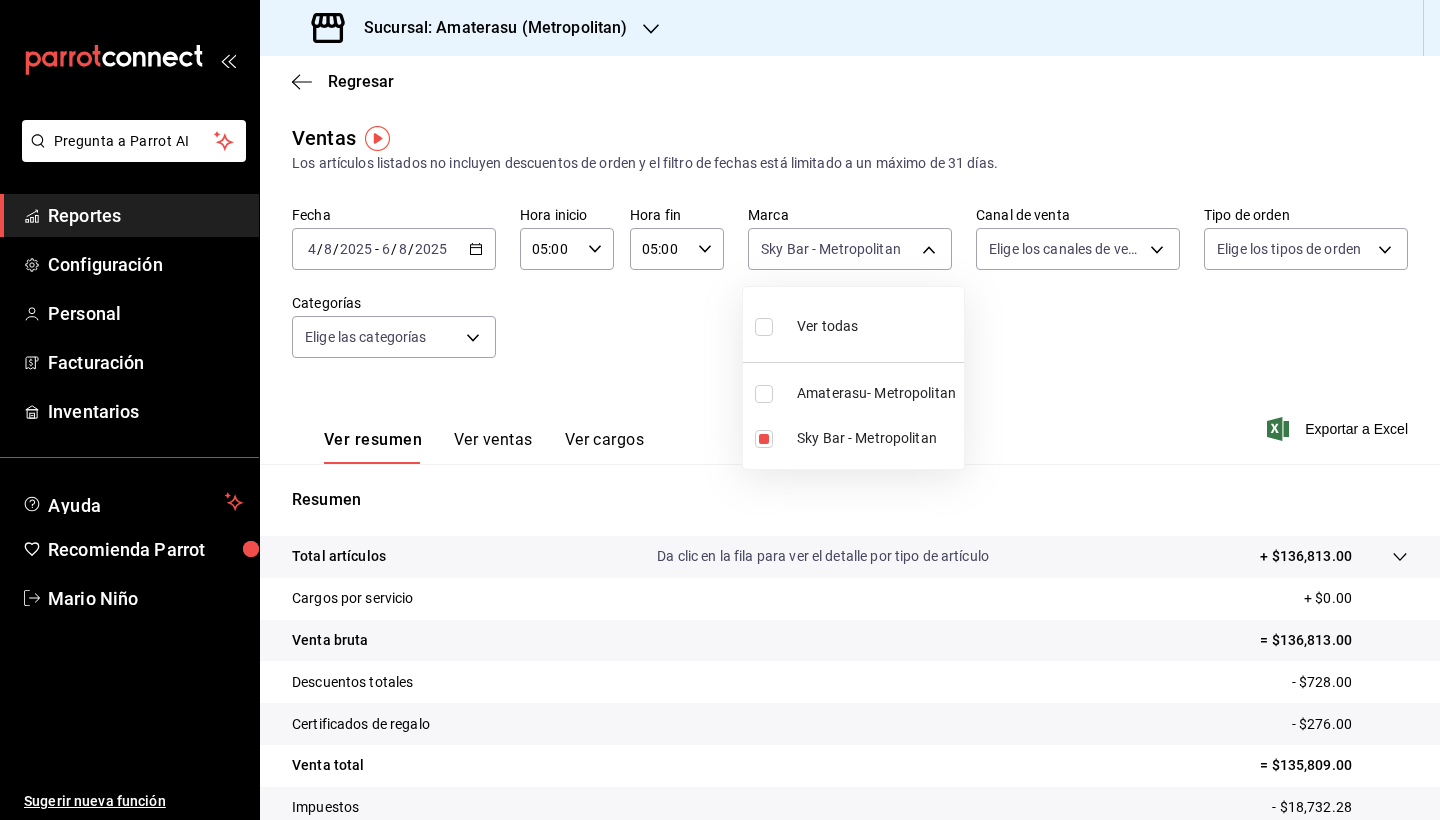 click at bounding box center (764, 394) 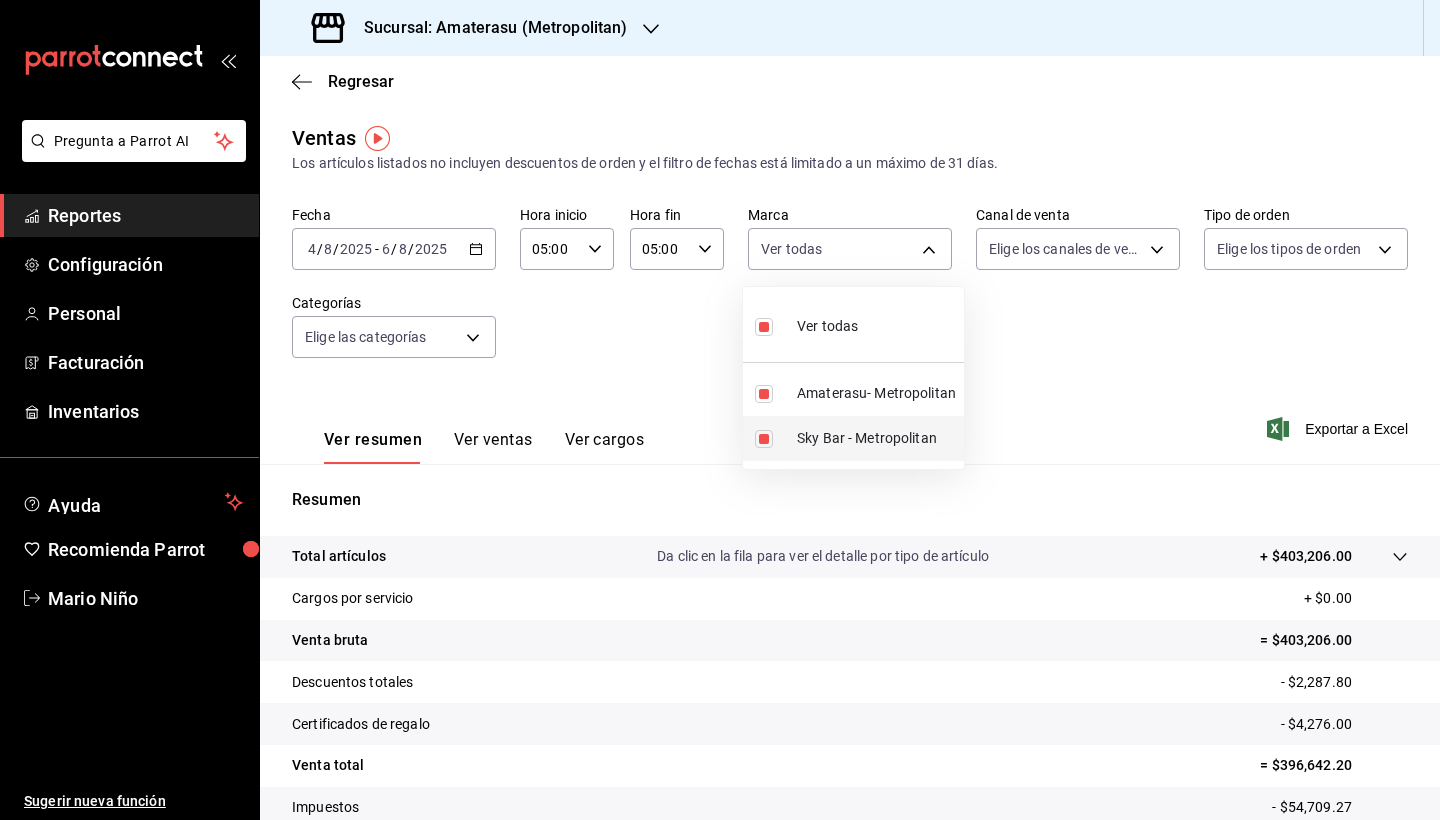 click at bounding box center (764, 439) 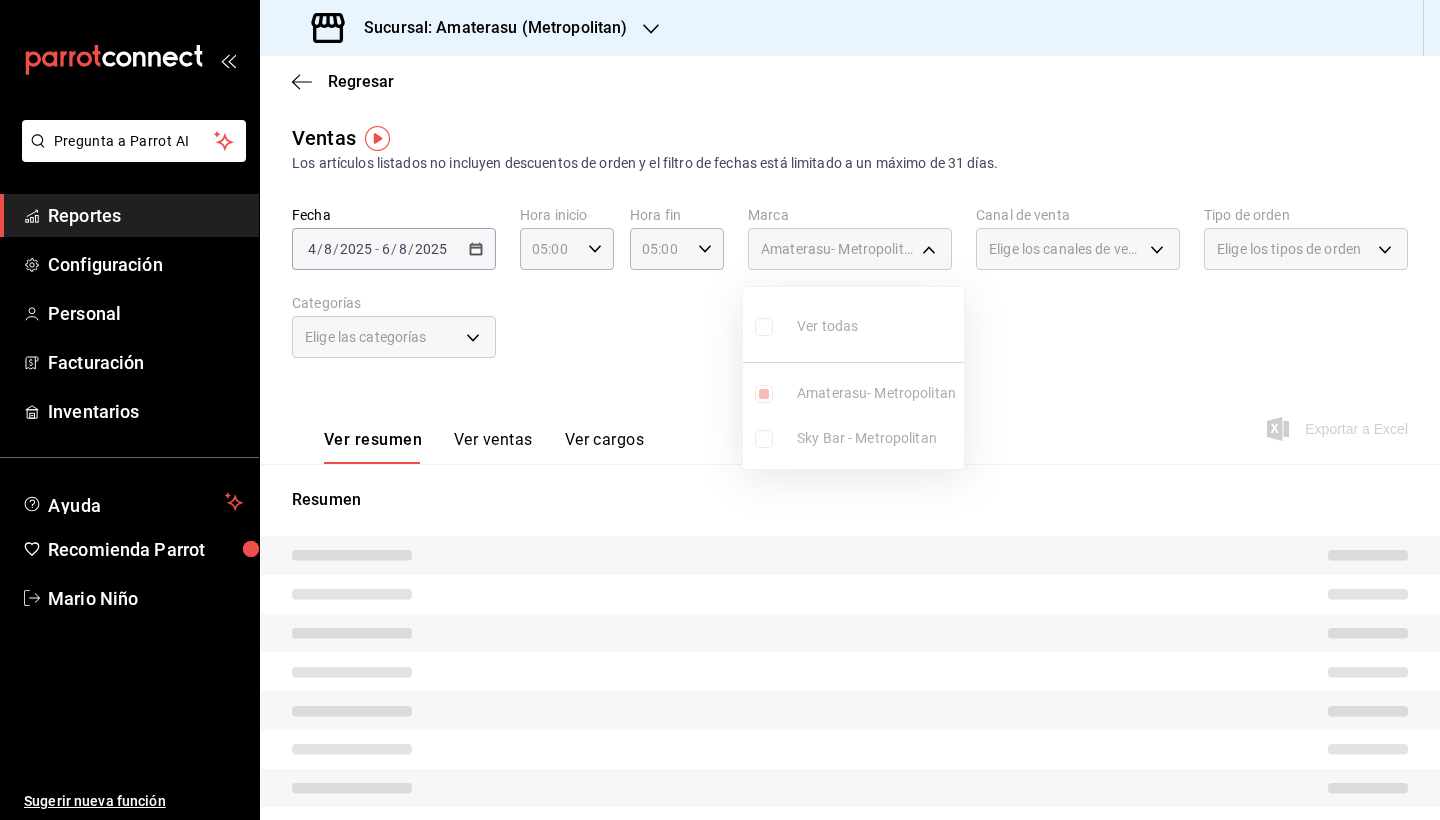 click at bounding box center [720, 410] 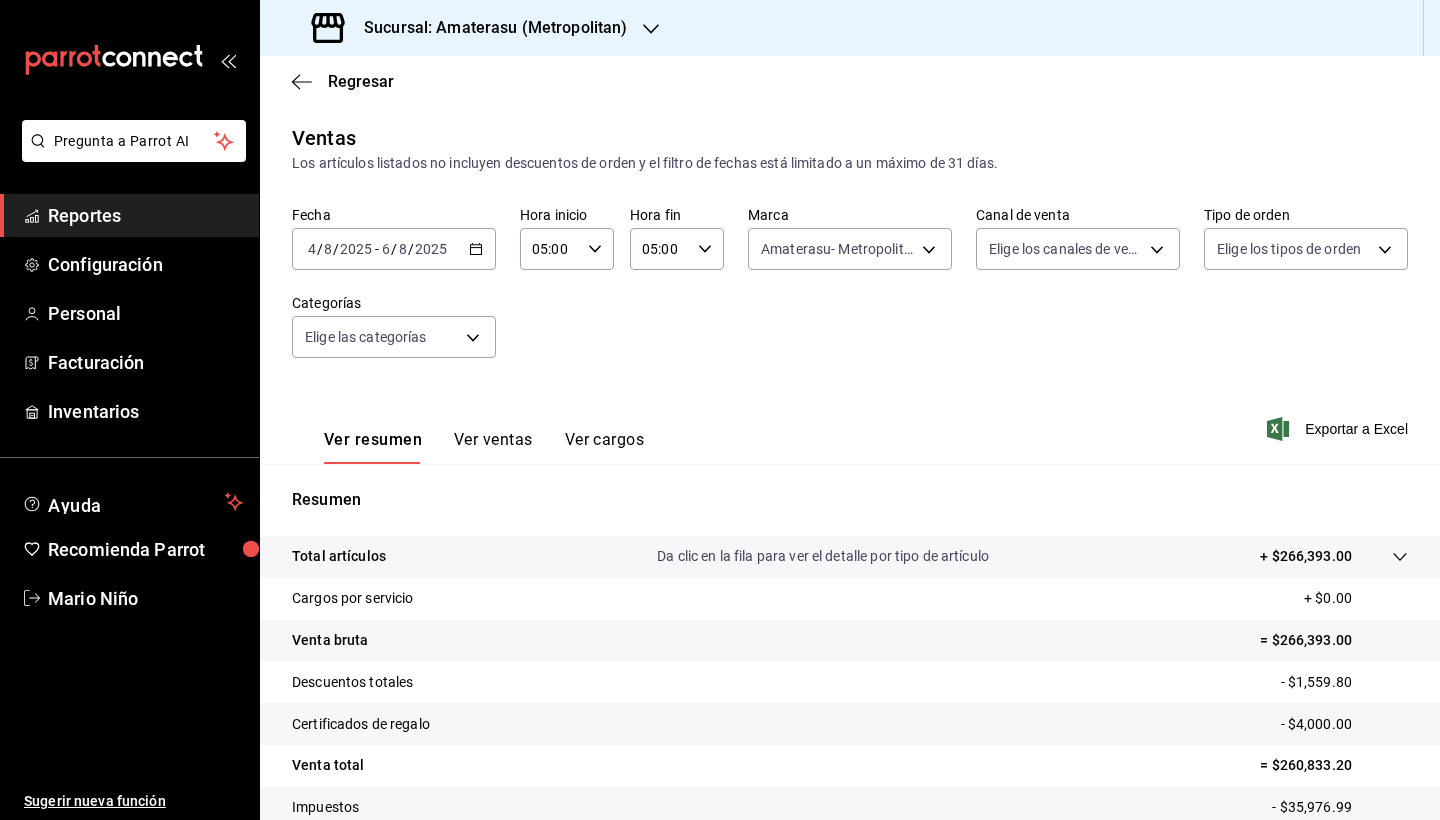 scroll, scrollTop: 138, scrollLeft: 0, axis: vertical 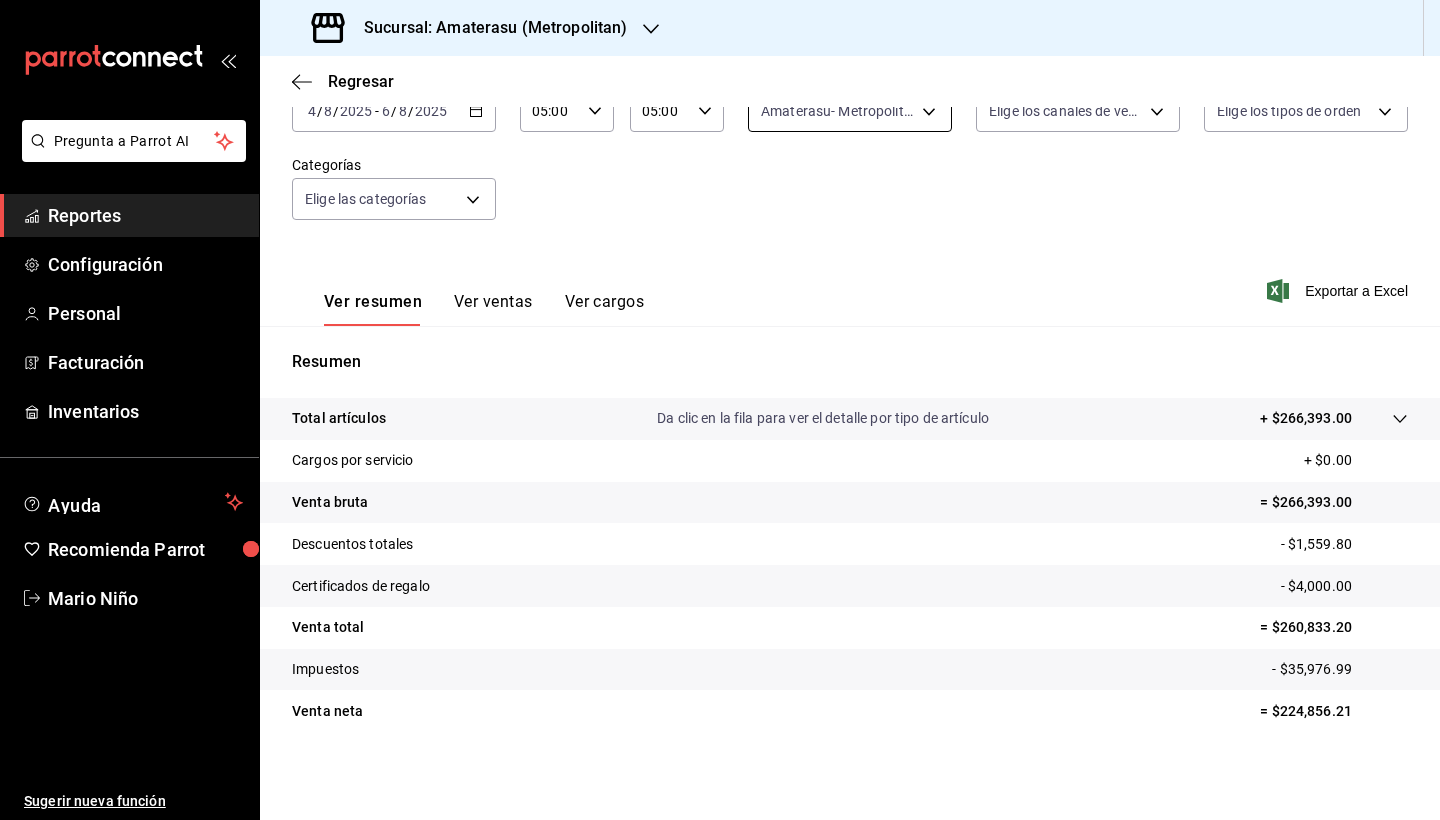 click on "Pregunta a Parrot AI Reportes   Configuración   Personal   Facturación   Inventarios   Ayuda Recomienda Parrot   Mario Niño   Sugerir nueva función   Sucursal: Amaterasu (Metropolitan) Regresar Ventas Los artículos listados no incluyen descuentos de orden y el filtro de fechas está limitado a un máximo de 31 días. Fecha [DATE] [DATE] - [DATE] Hora inicio [TIME] Hora inicio Hora fin [TIME] Hora fin Marca Amaterasu- Metropolitan [UUID] Canal de venta Elige los canales de venta Tipo de orden Elige los tipos de orden Categorías Elige las categorías Ver resumen Ver ventas Ver cargos Exportar a Excel Resumen Total artículos Da clic en la fila para ver el detalle por tipo de artículo + [MONEY] Cargos por servicio + [MONEY] Venta bruta = [MONEY] Descuentos totales - [MONEY] Certificados de regalo - [MONEY] Venta total = [MONEY] Impuestos - [MONEY] Venta neta = [MONEY] GANA 1 MES GRATIS EN TU SUSCRIPCIÓN AQUÍ Ver video tutorial" at bounding box center [720, 410] 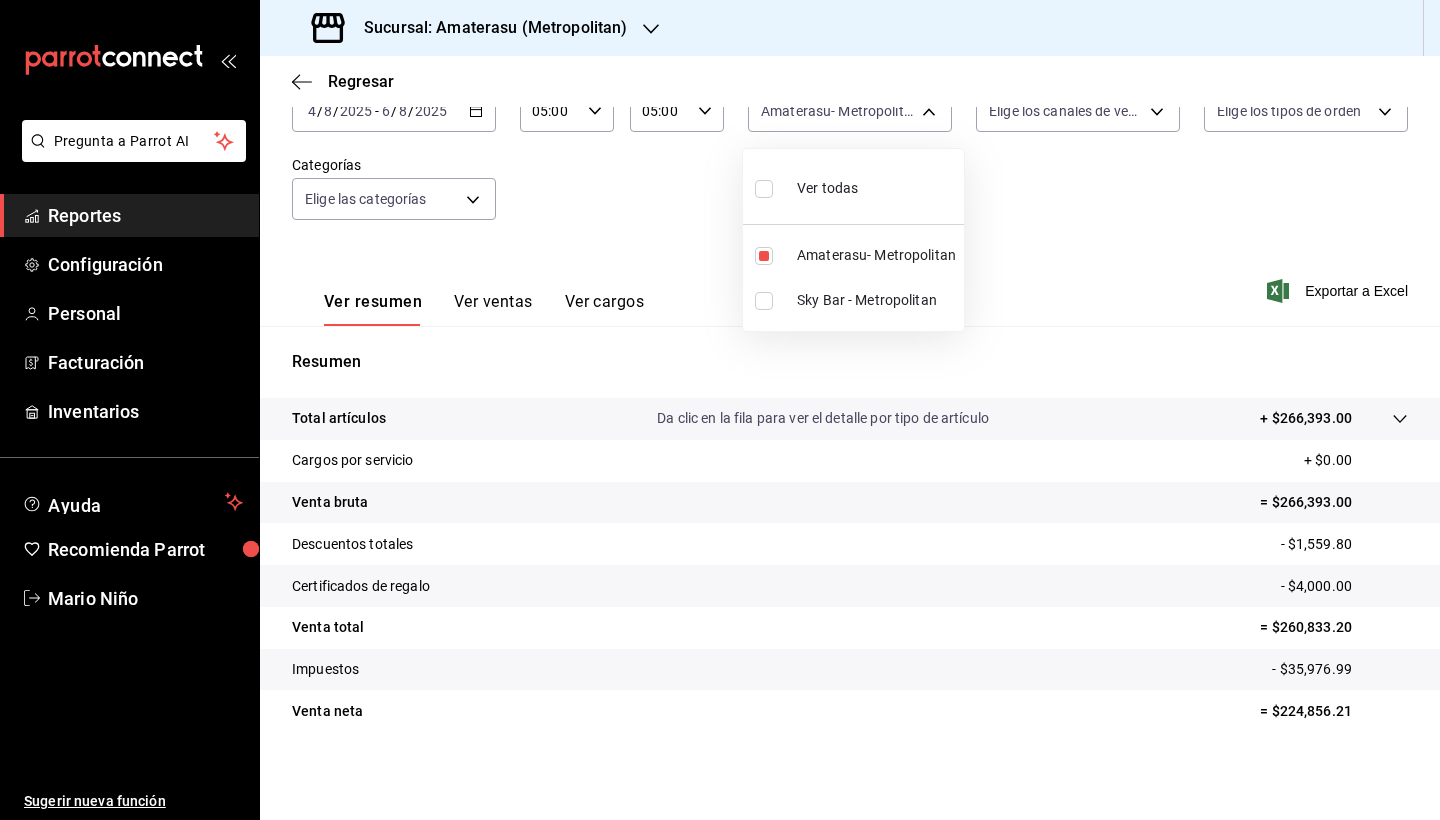 click at bounding box center (720, 410) 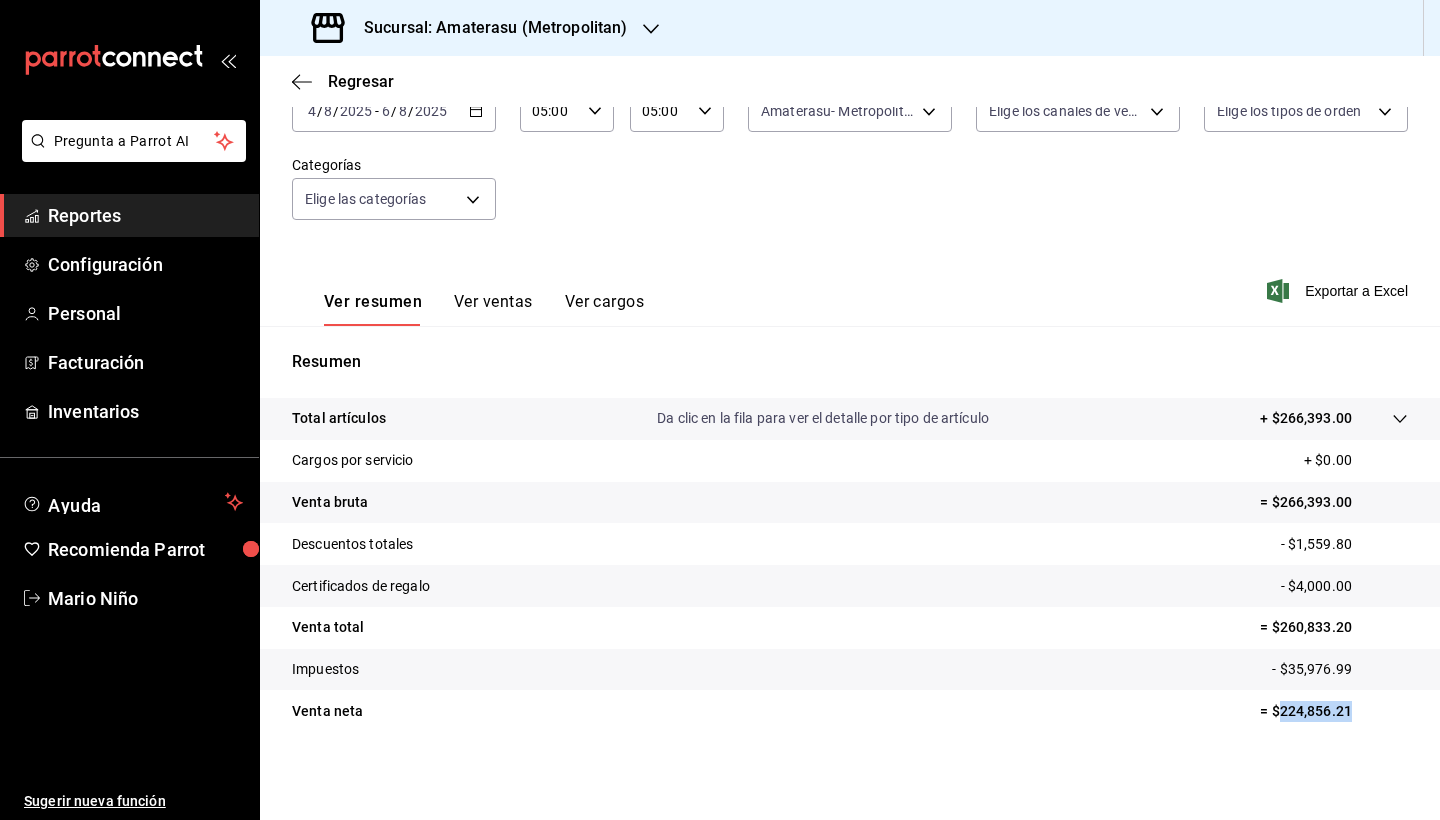 drag, startPoint x: 1268, startPoint y: 715, endPoint x: 1348, endPoint y: 718, distance: 80.05623 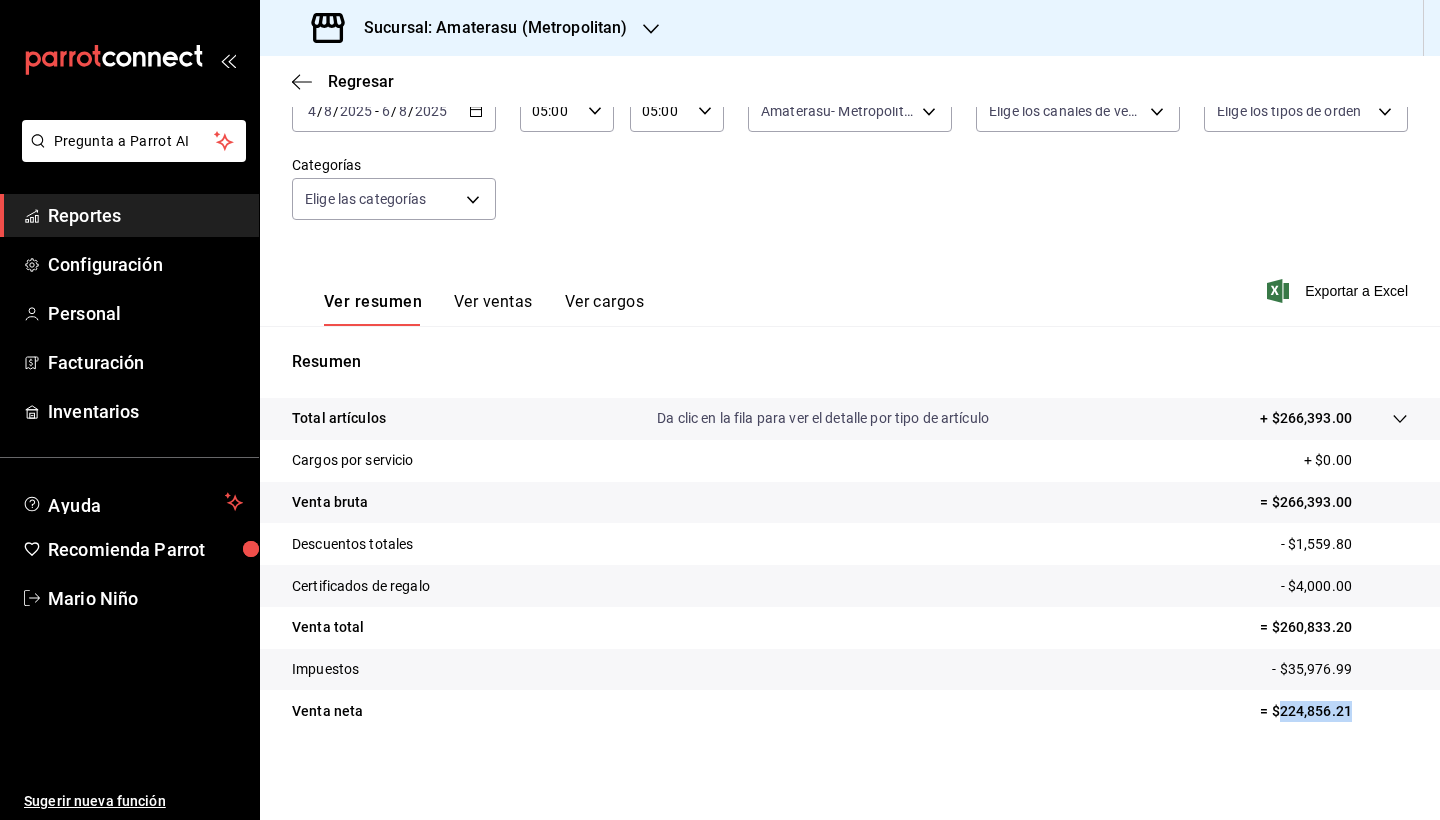 copy on "224,856.21" 